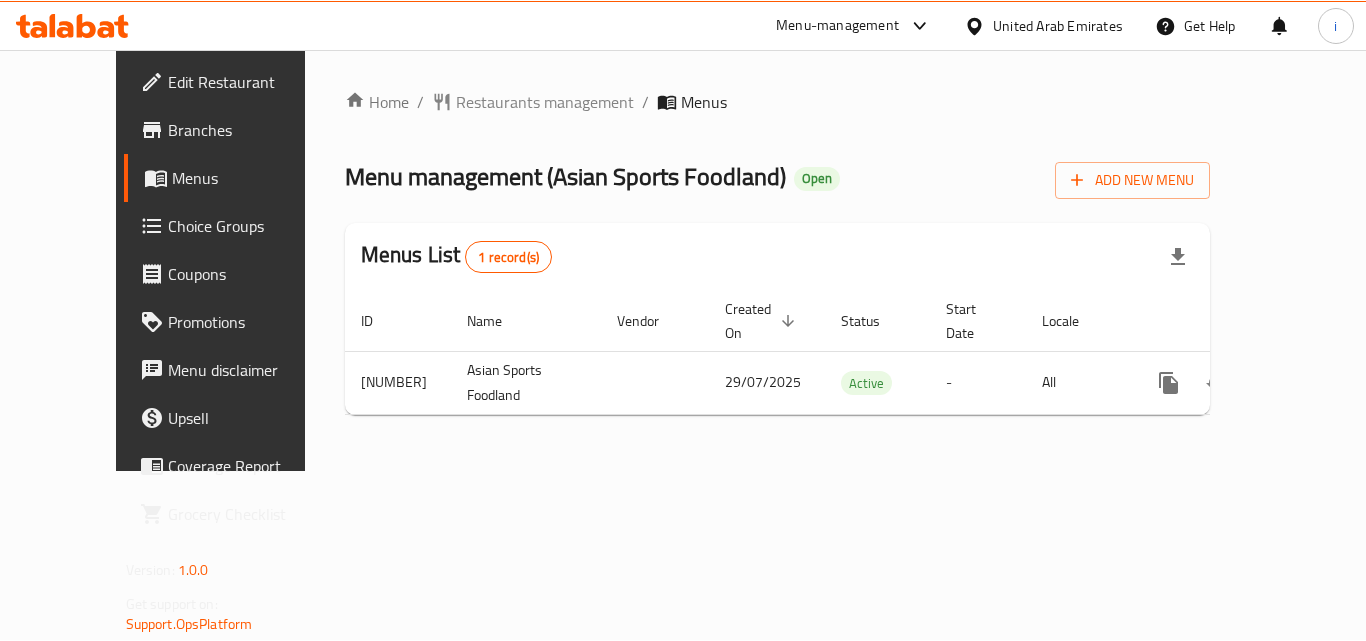 scroll, scrollTop: 0, scrollLeft: 0, axis: both 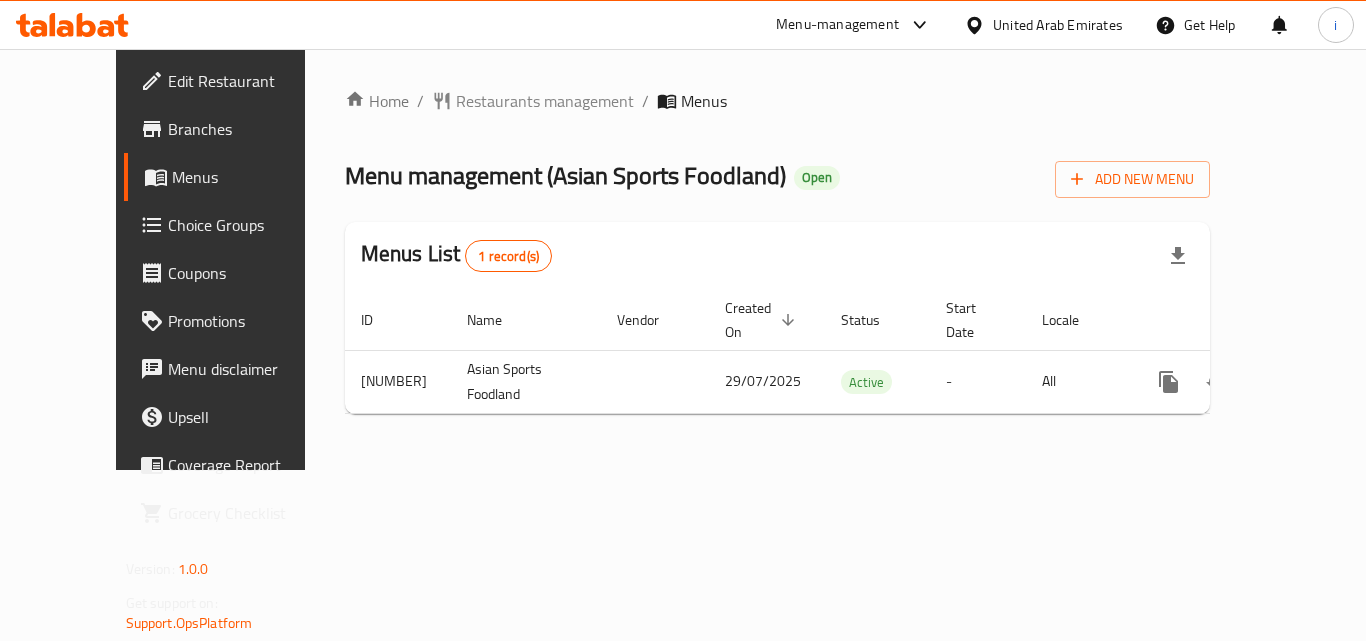 click on "United Arab Emirates" at bounding box center [1058, 25] 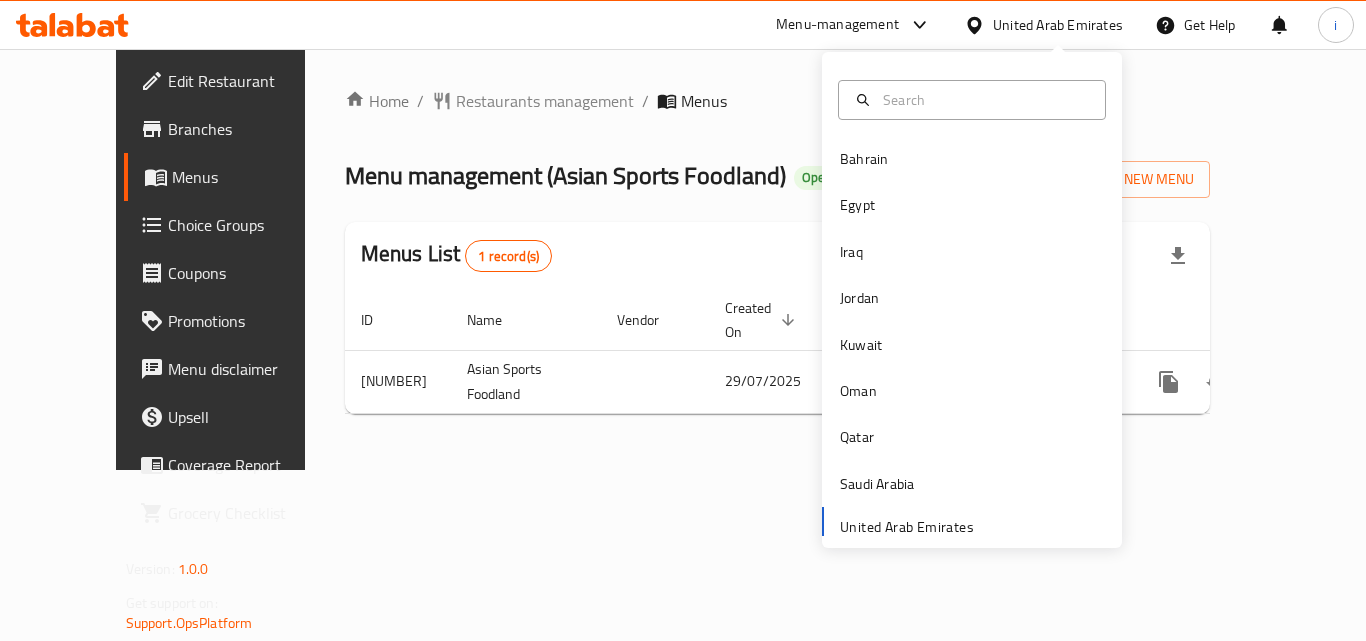 click on "Menu-management" at bounding box center [837, 25] 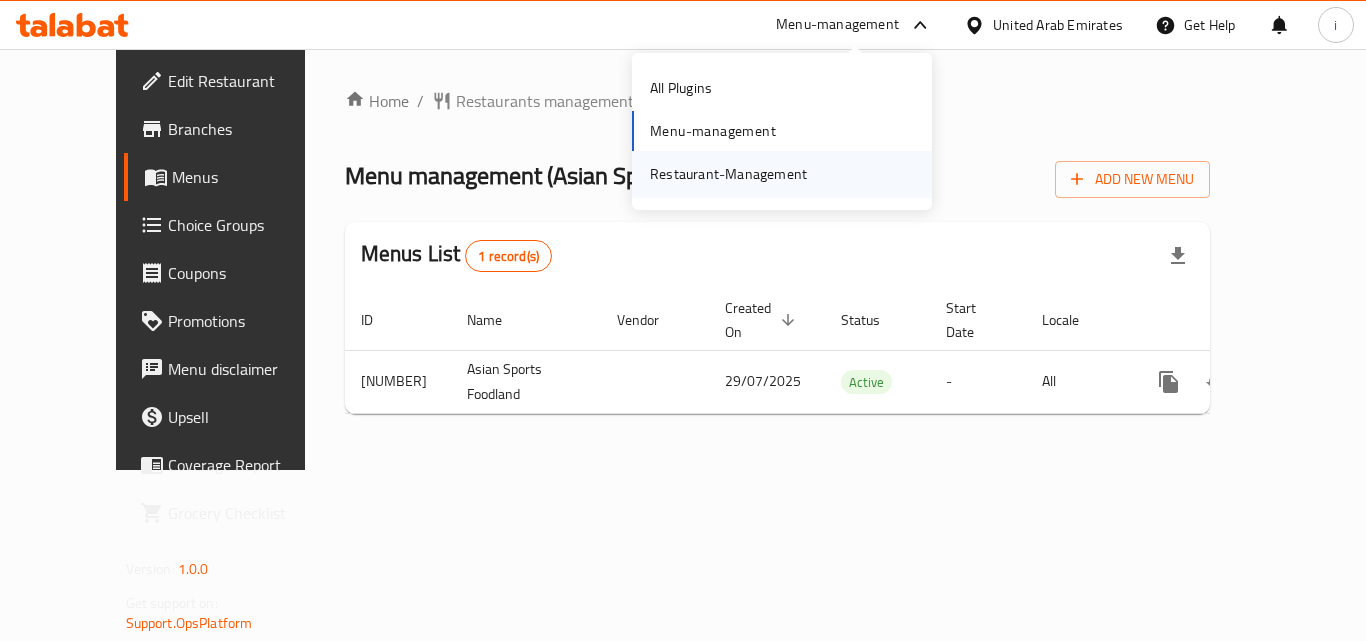 click on "Restaurant-Management" at bounding box center [728, 174] 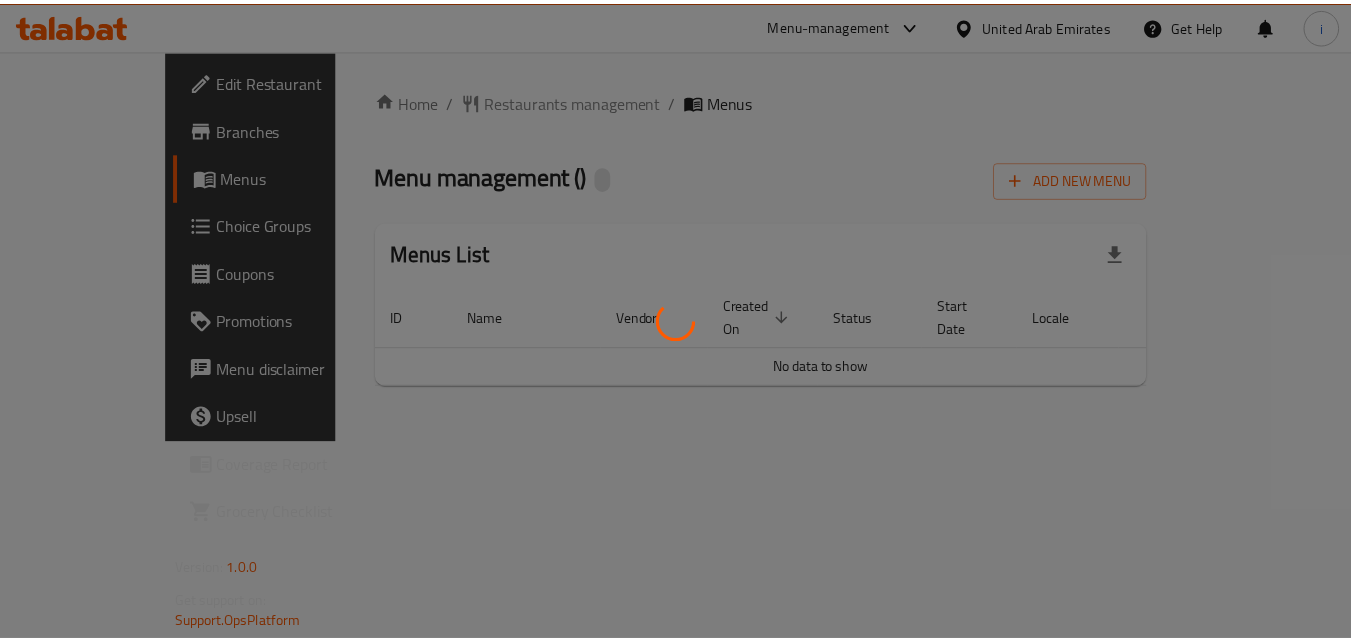 scroll, scrollTop: 0, scrollLeft: 0, axis: both 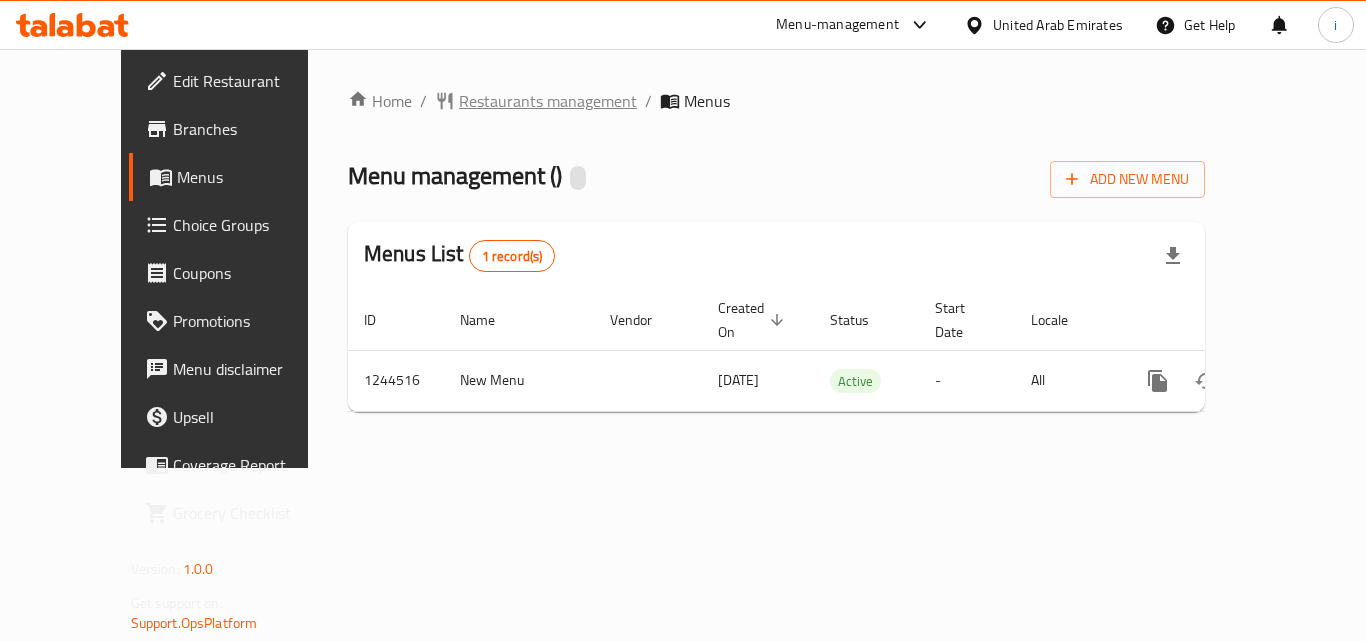 click on "Restaurants management" at bounding box center [548, 101] 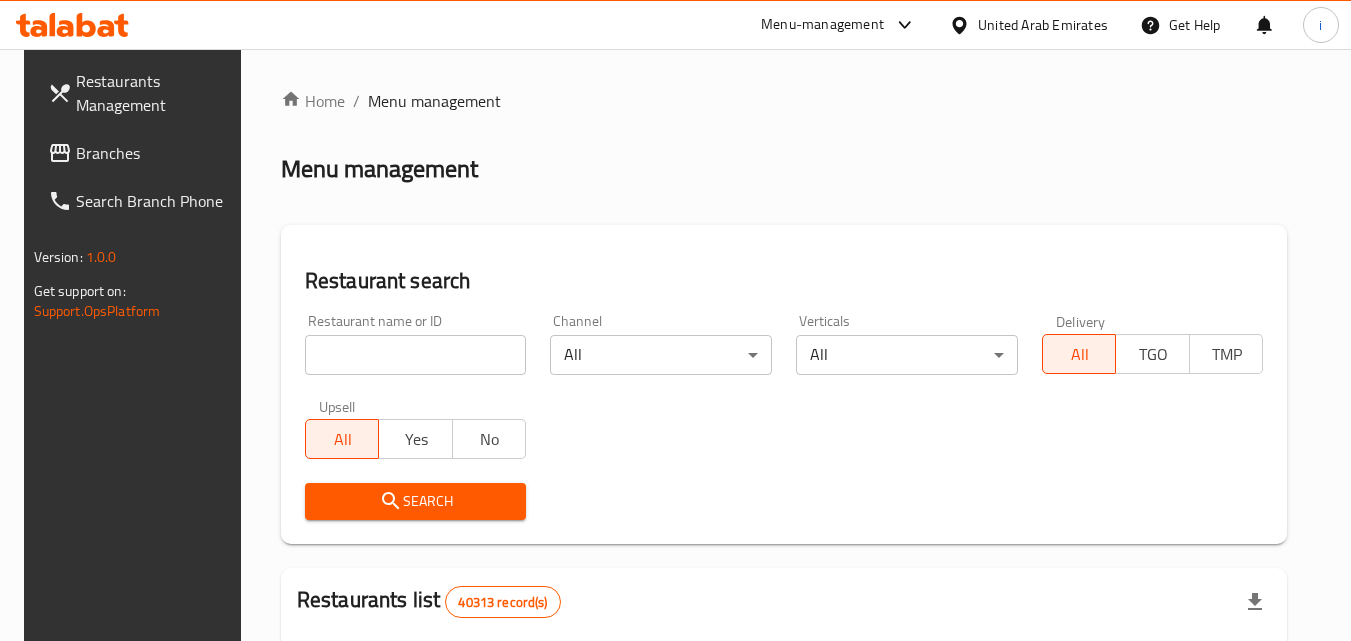 click at bounding box center (416, 355) 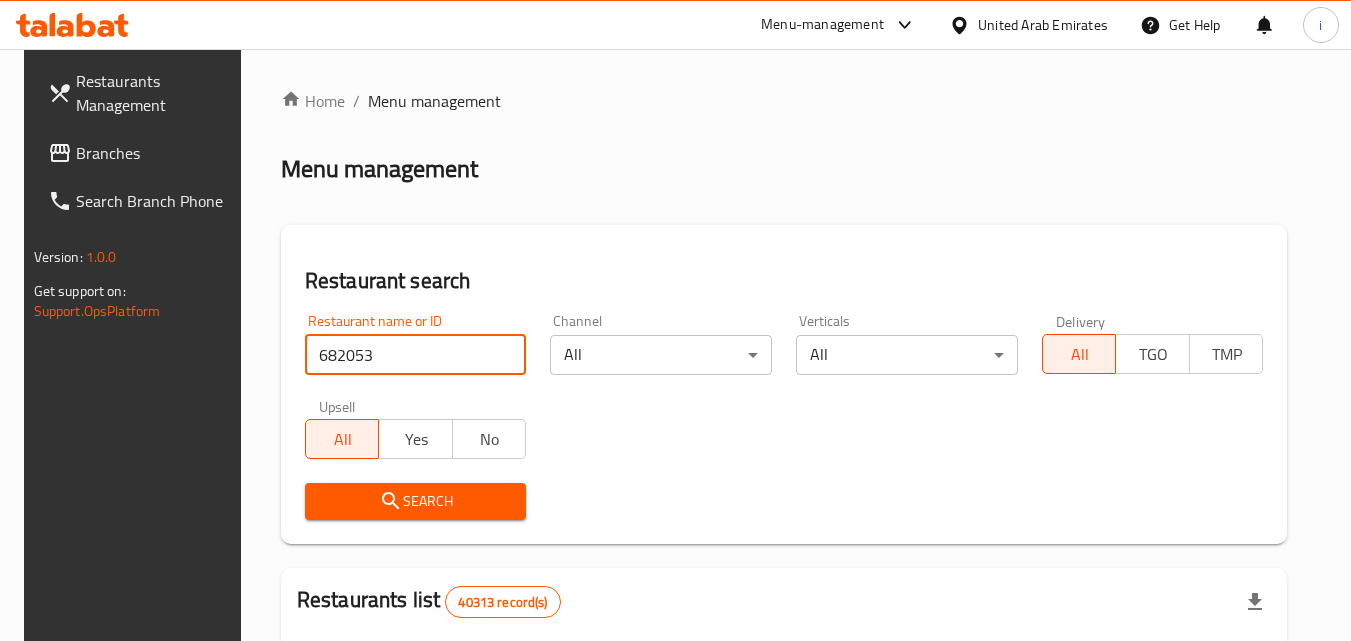 type on "682053" 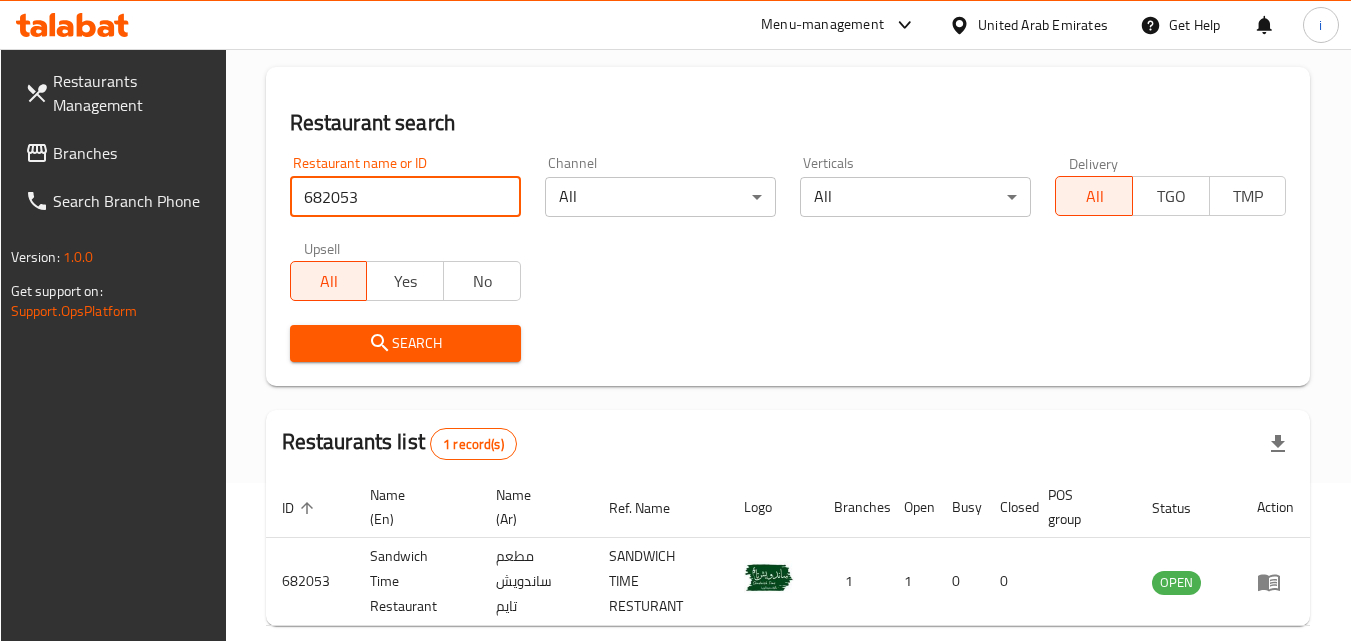 scroll, scrollTop: 251, scrollLeft: 0, axis: vertical 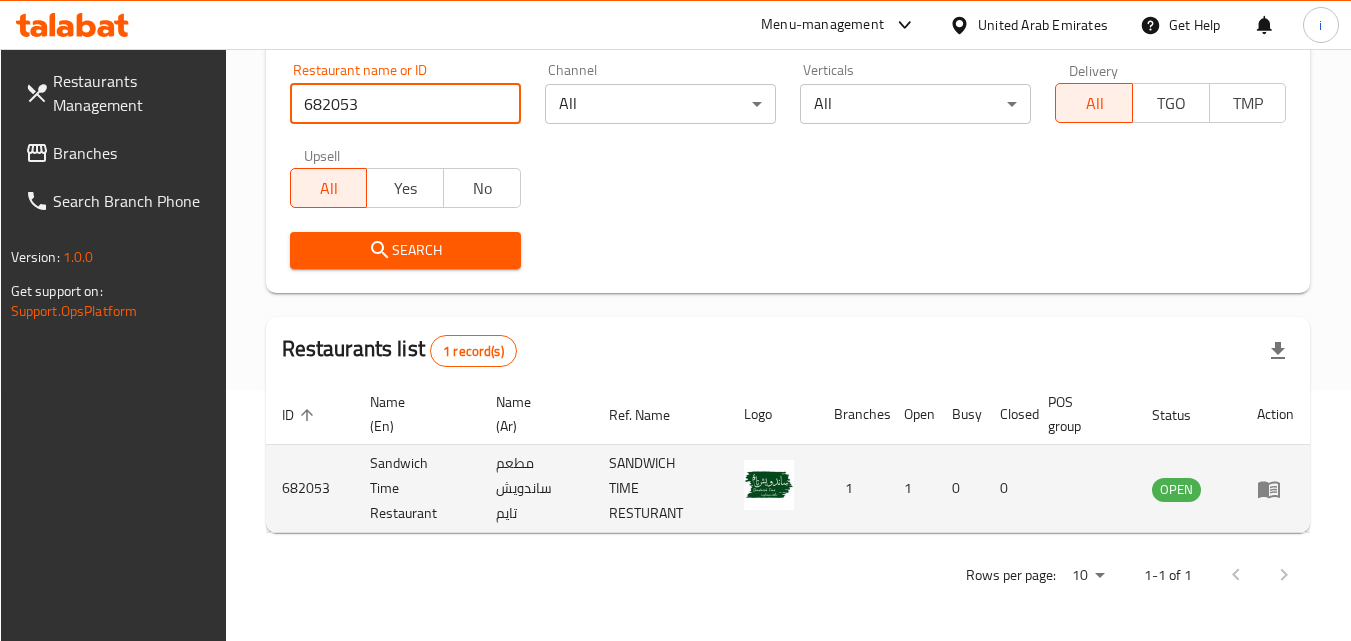 click 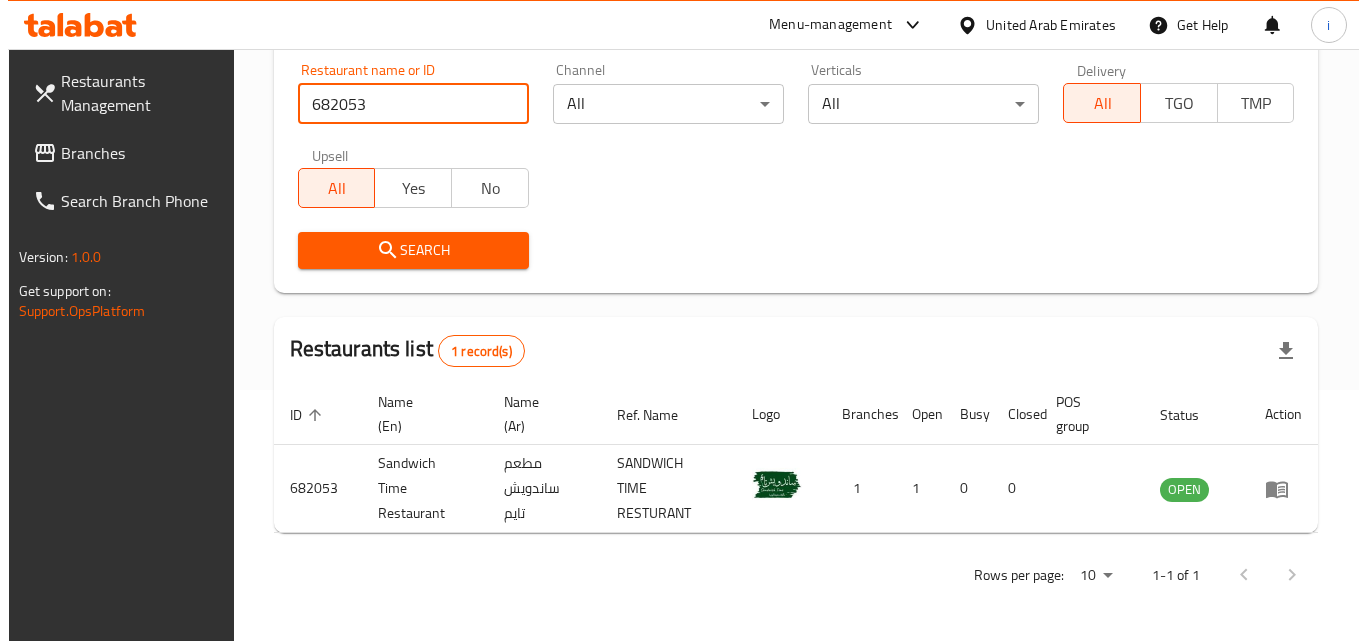scroll, scrollTop: 0, scrollLeft: 0, axis: both 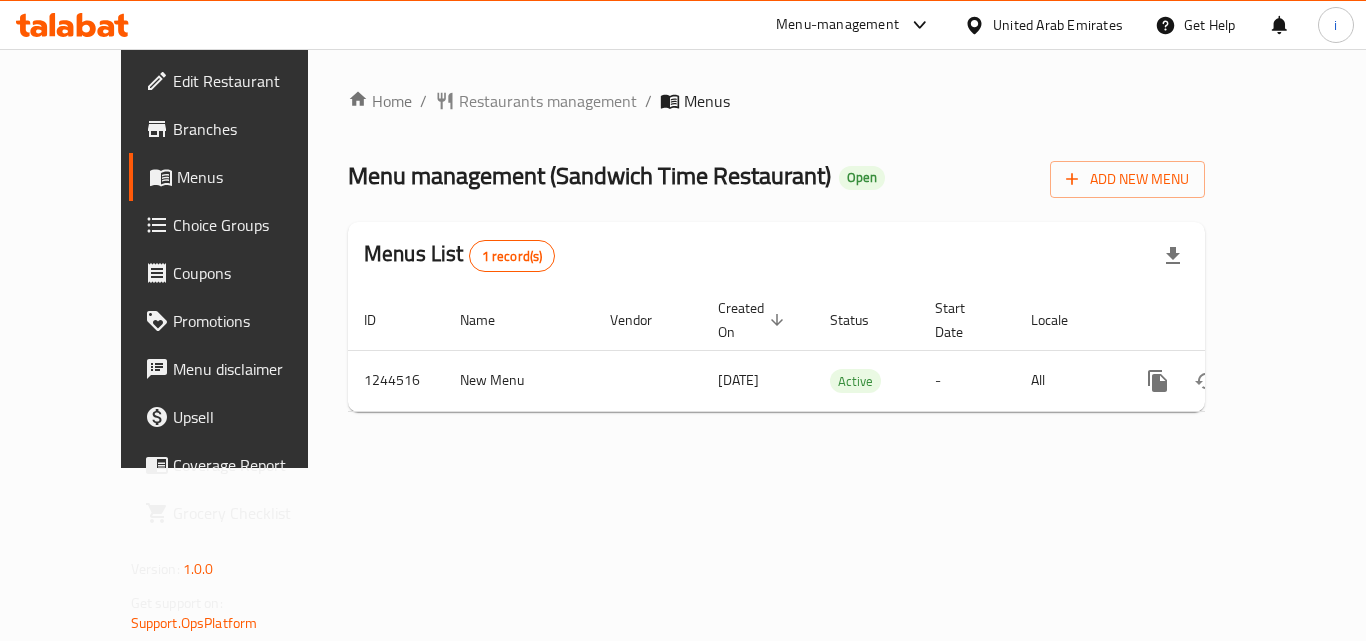 click on "Menu-management" at bounding box center (837, 25) 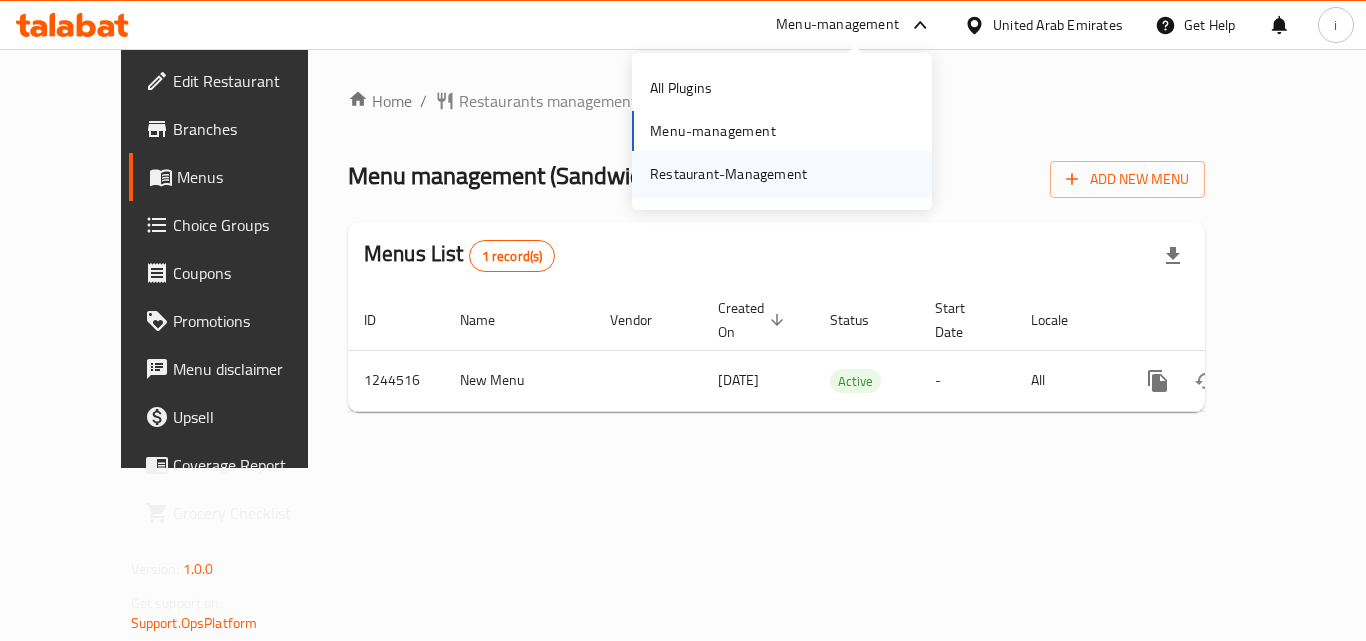 click on "Restaurant-Management" at bounding box center [728, 174] 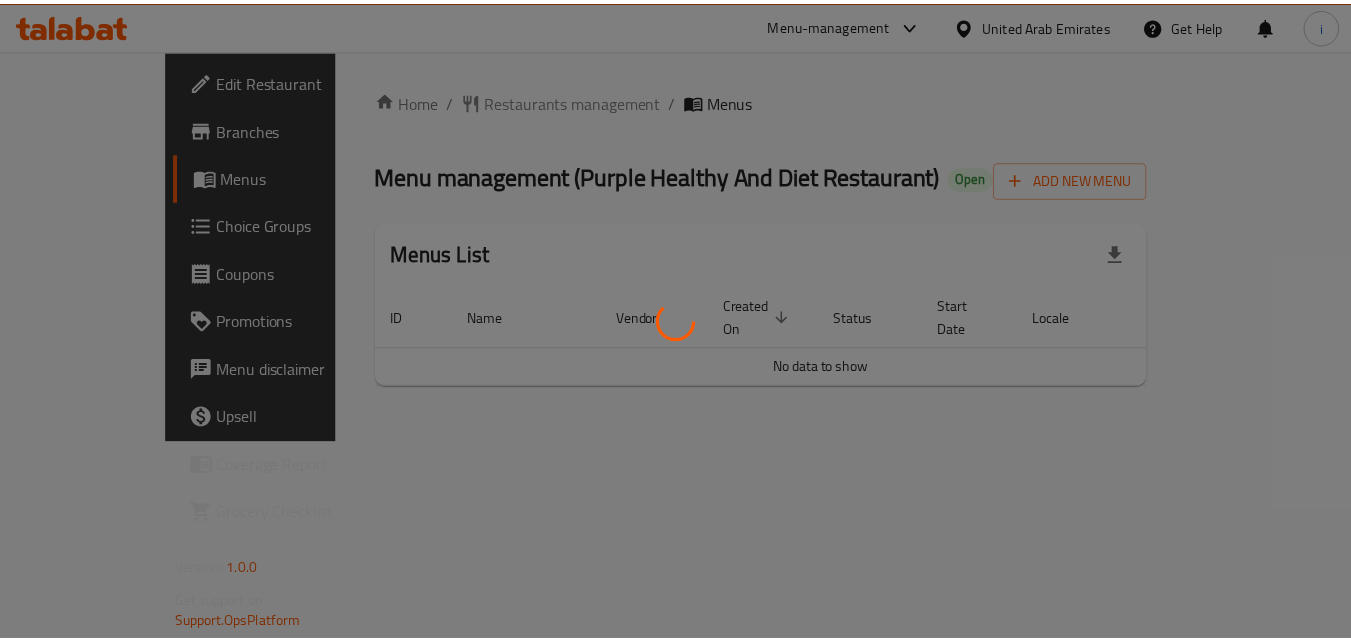 scroll, scrollTop: 0, scrollLeft: 0, axis: both 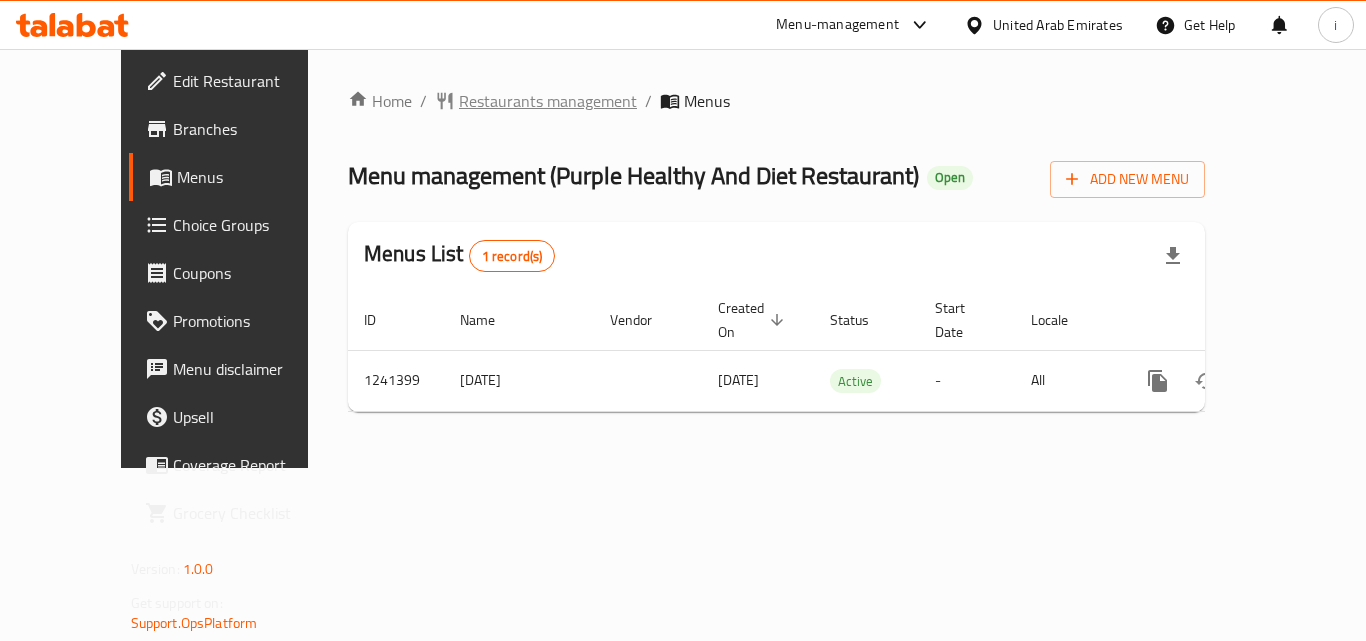 click on "Restaurants management" at bounding box center [548, 101] 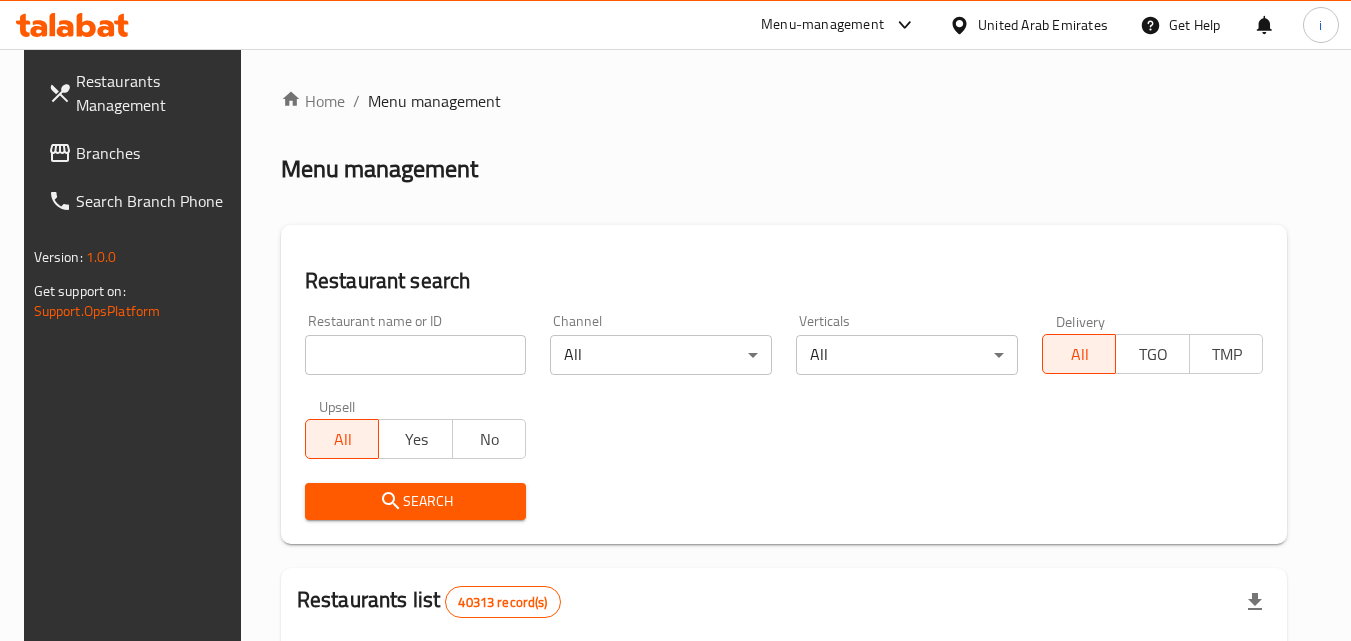click at bounding box center [416, 355] 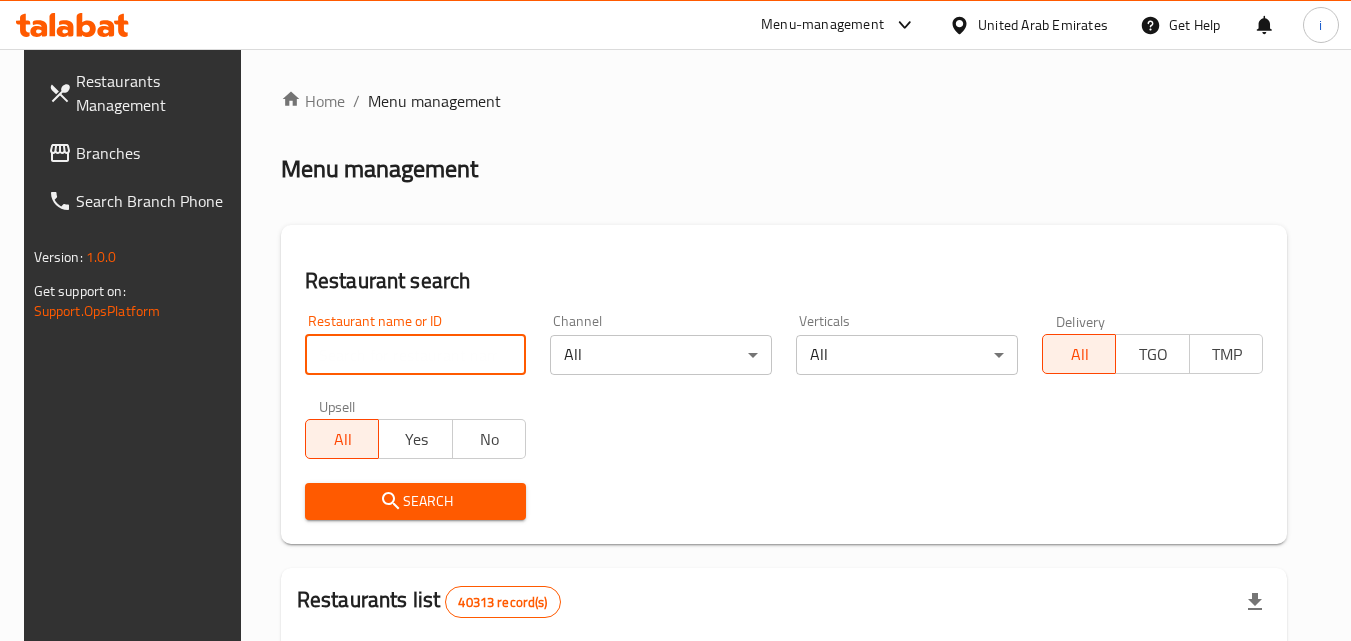 paste on "680680" 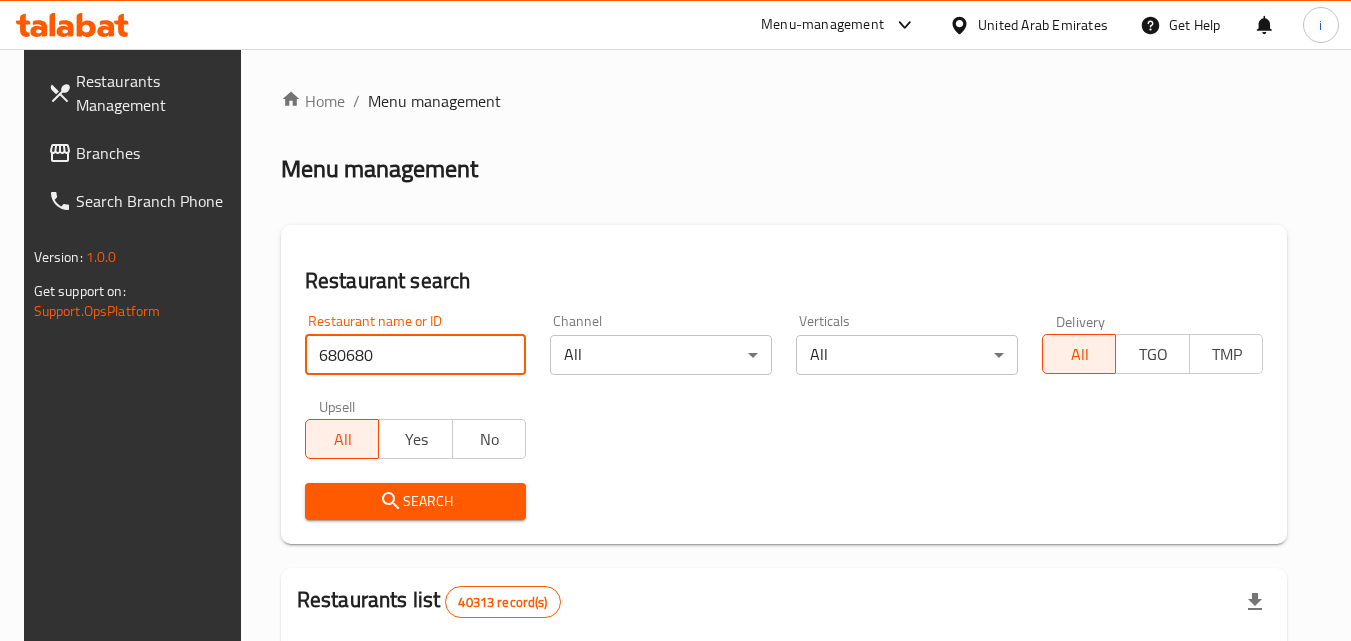 type on "680680" 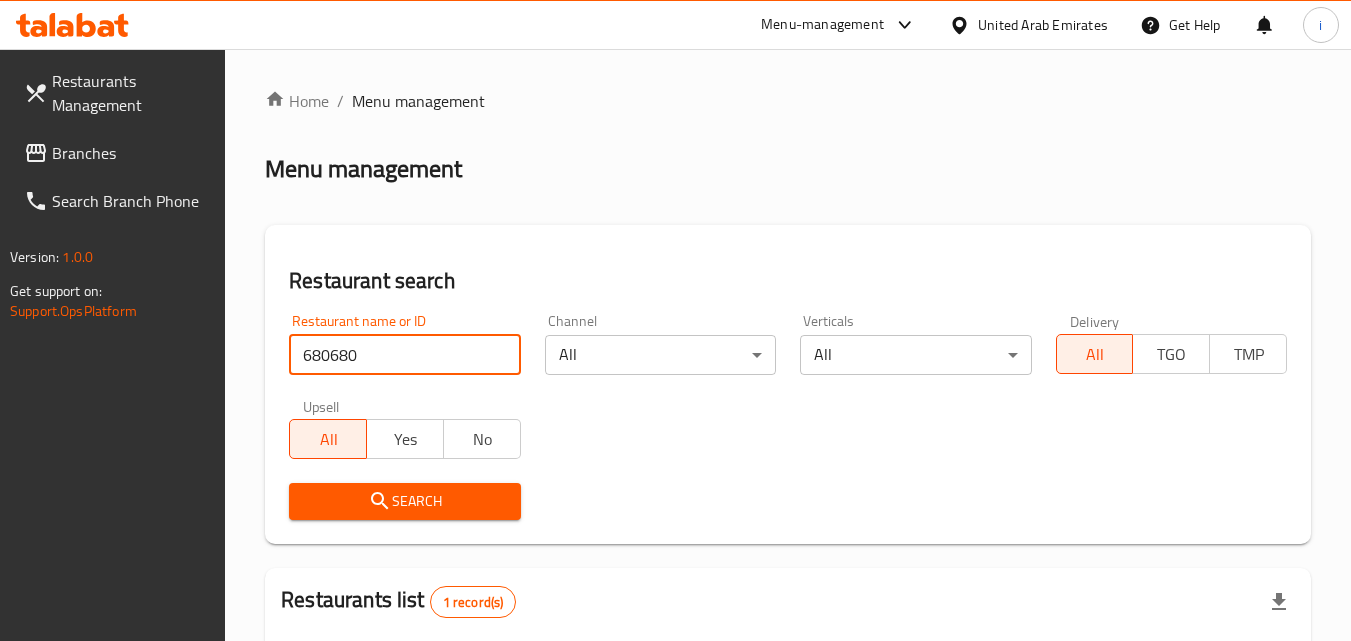 scroll, scrollTop: 276, scrollLeft: 0, axis: vertical 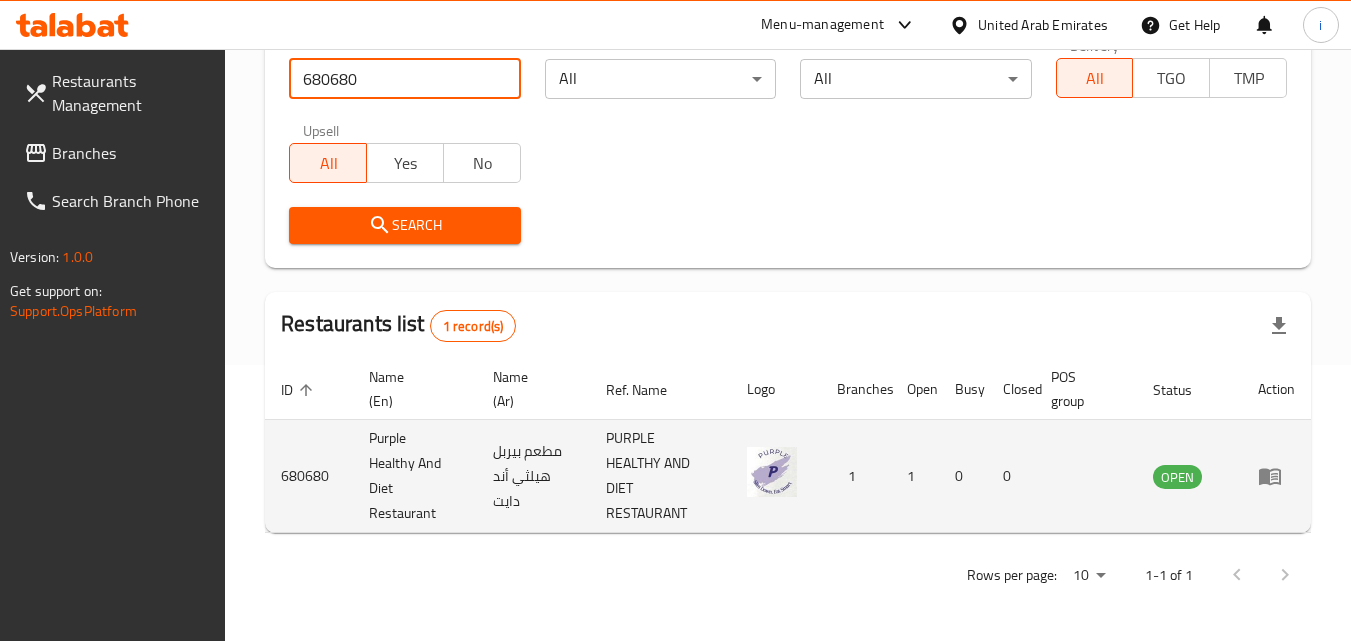 click 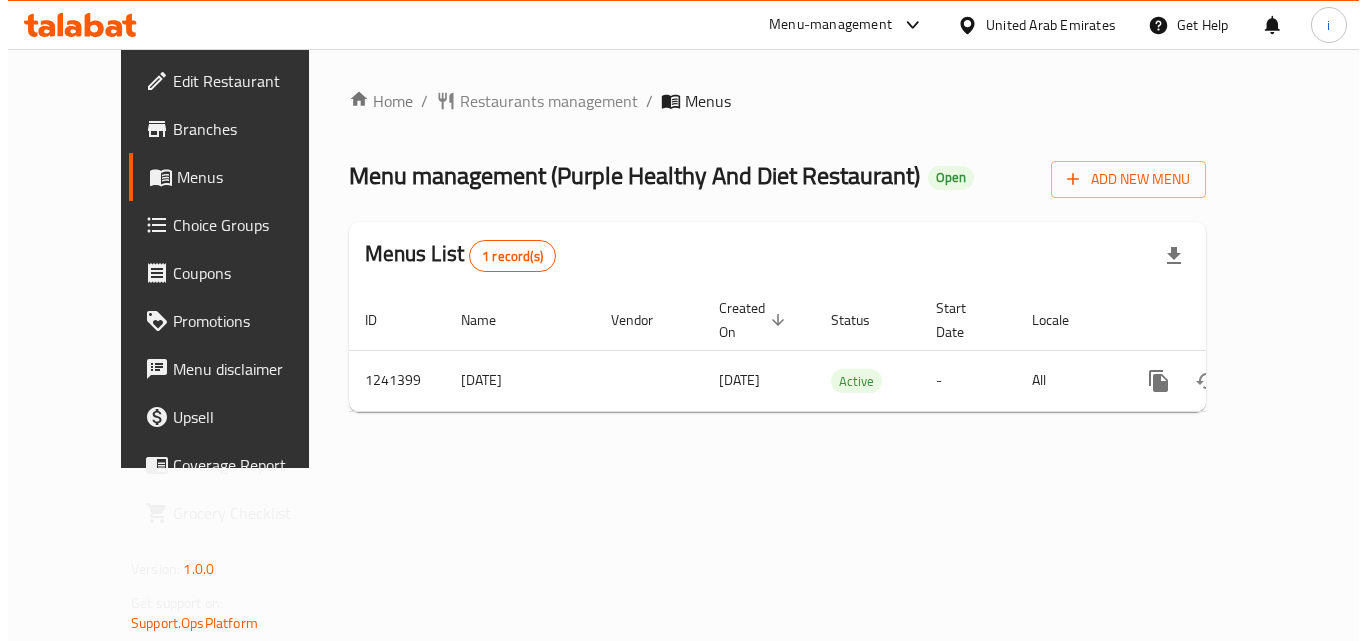 scroll, scrollTop: 0, scrollLeft: 0, axis: both 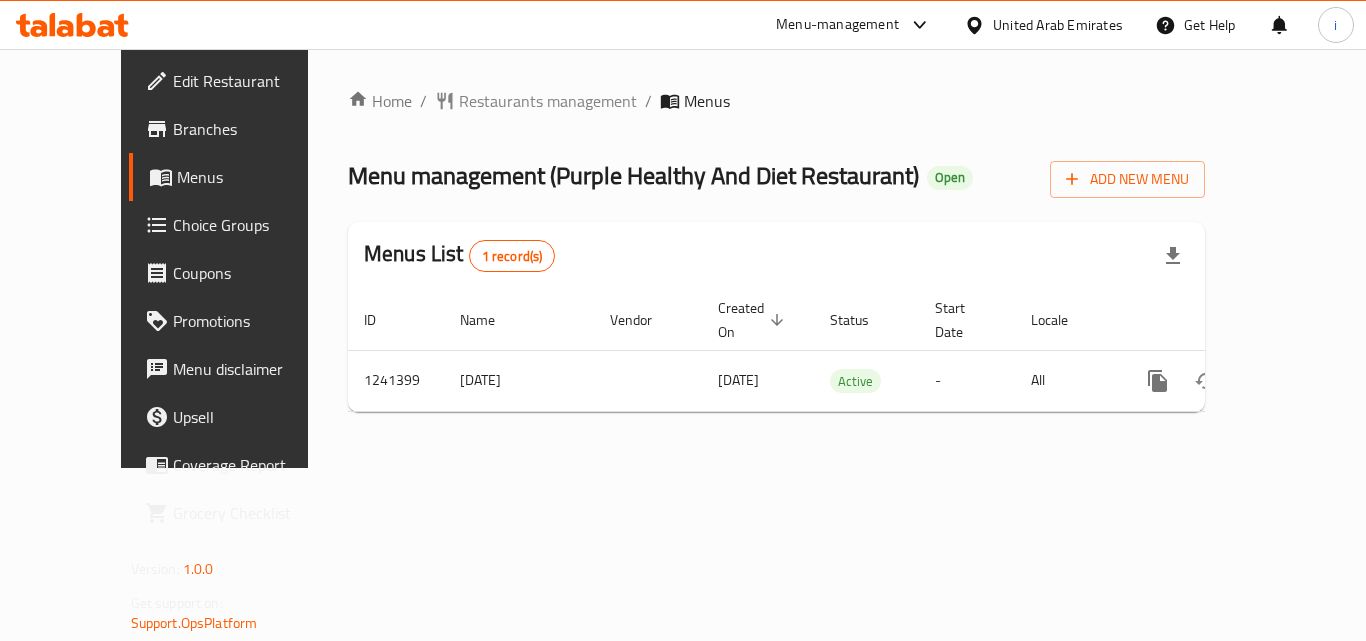 click on "Menu-management" at bounding box center (837, 25) 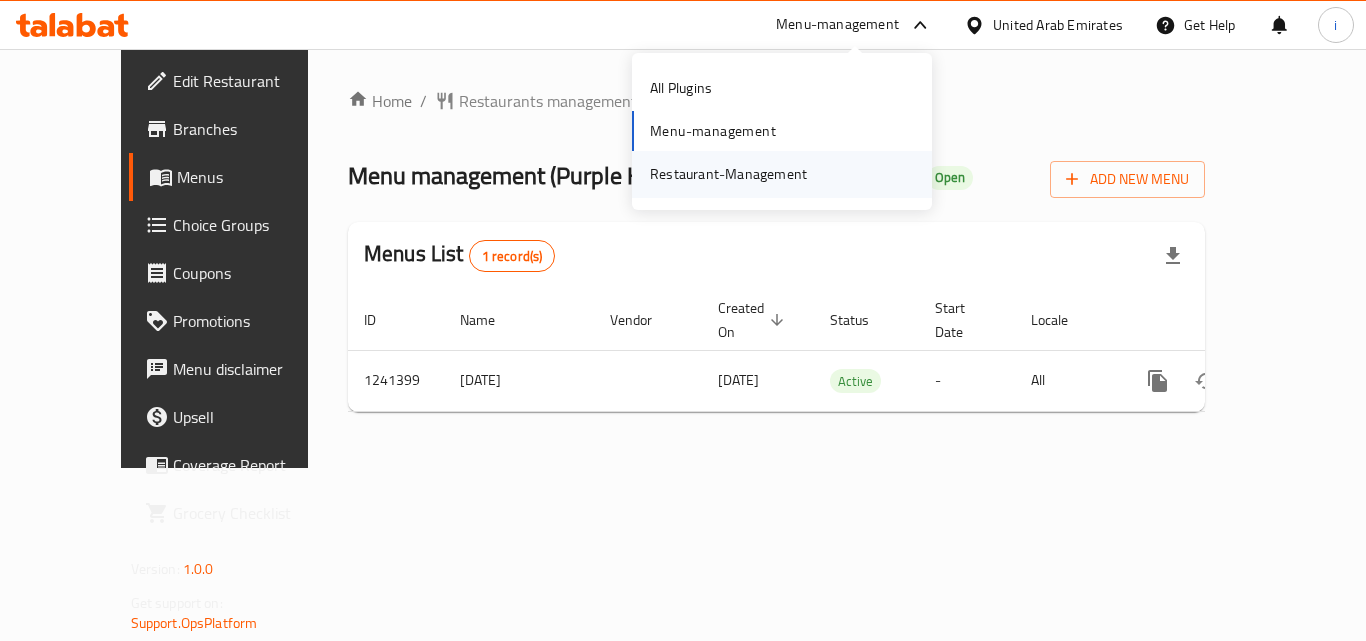 click on "Restaurant-Management" at bounding box center (728, 174) 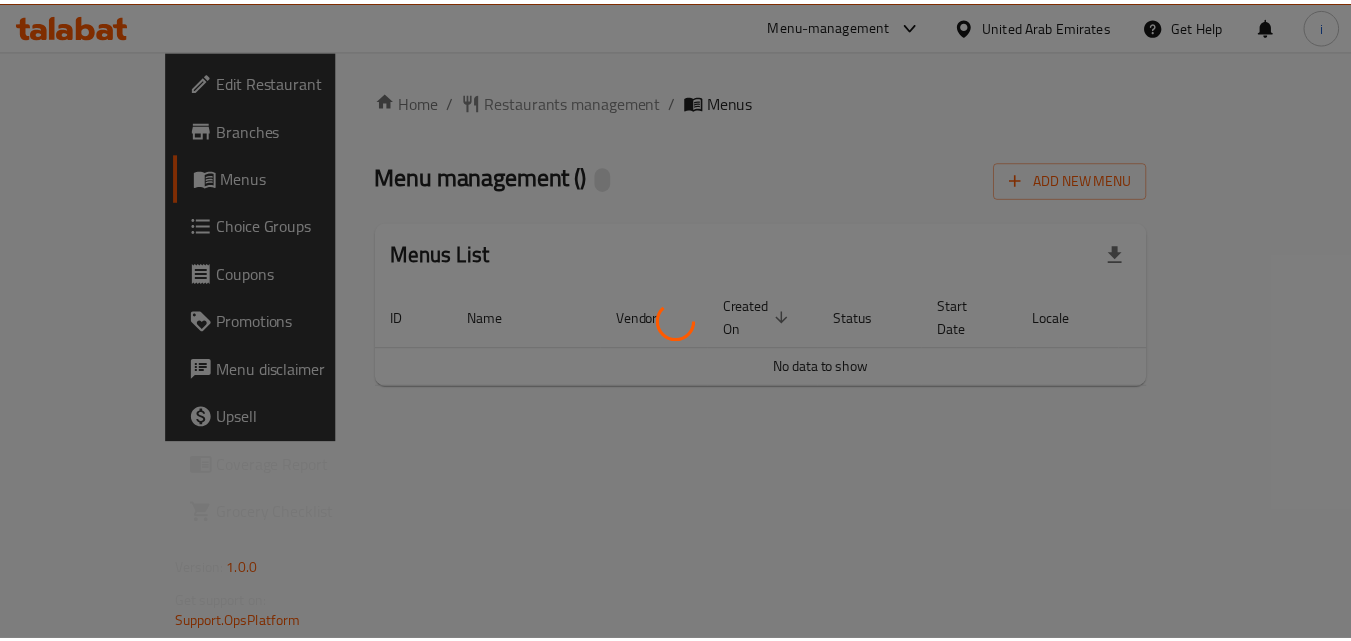 scroll, scrollTop: 0, scrollLeft: 0, axis: both 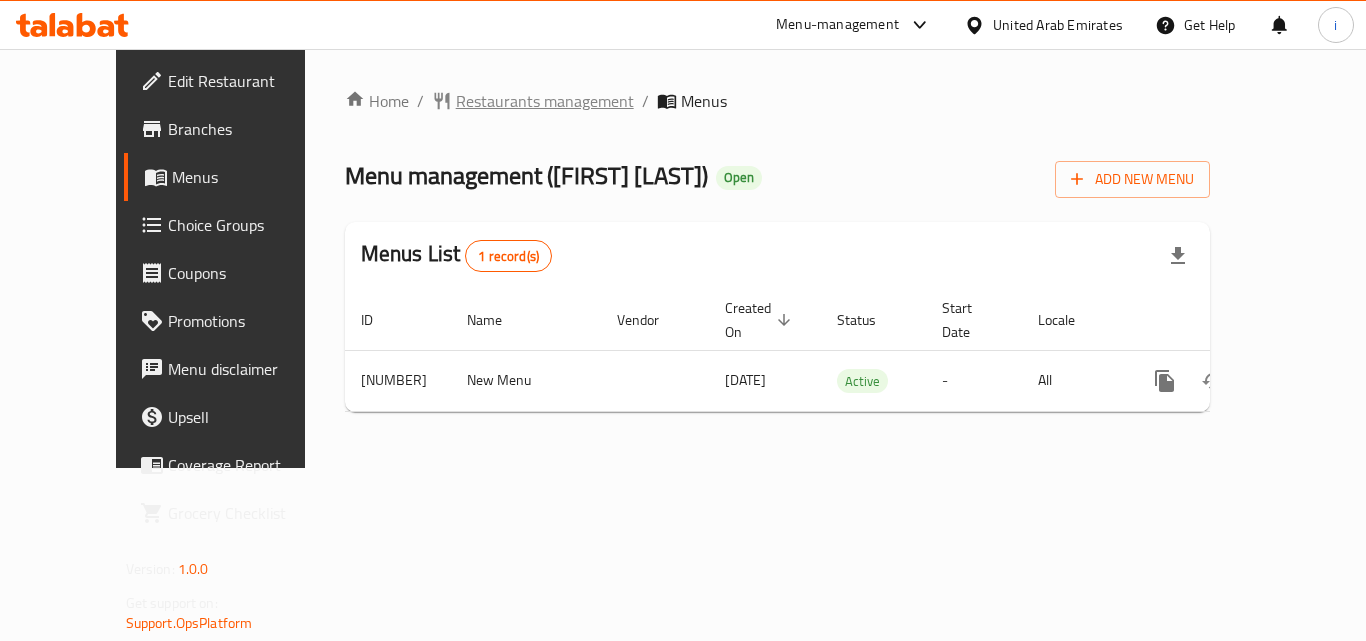 click on "Restaurants management" at bounding box center (545, 101) 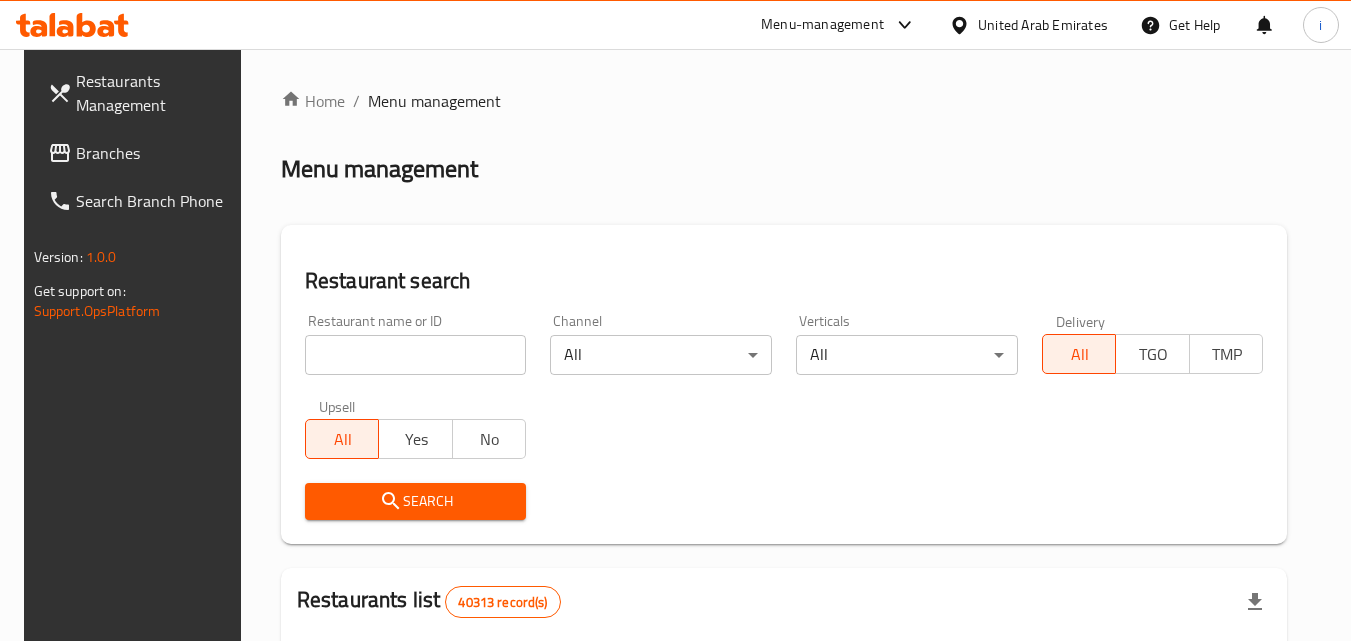 click at bounding box center [416, 355] 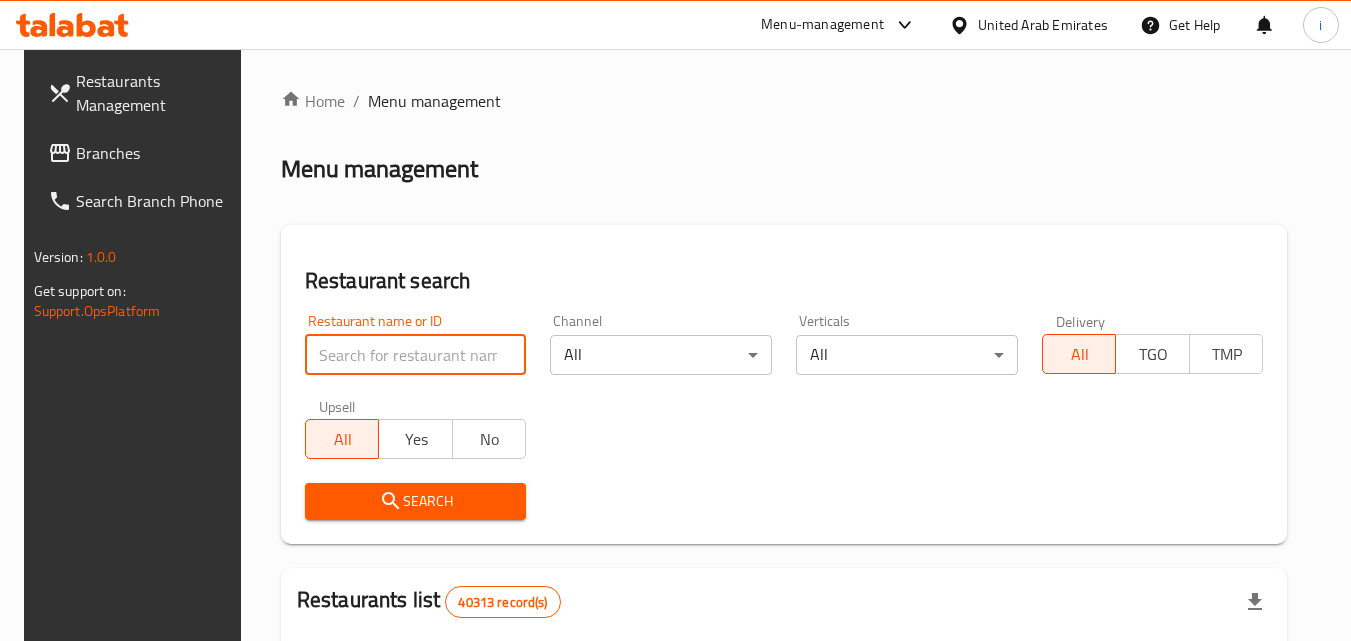 paste on "695934" 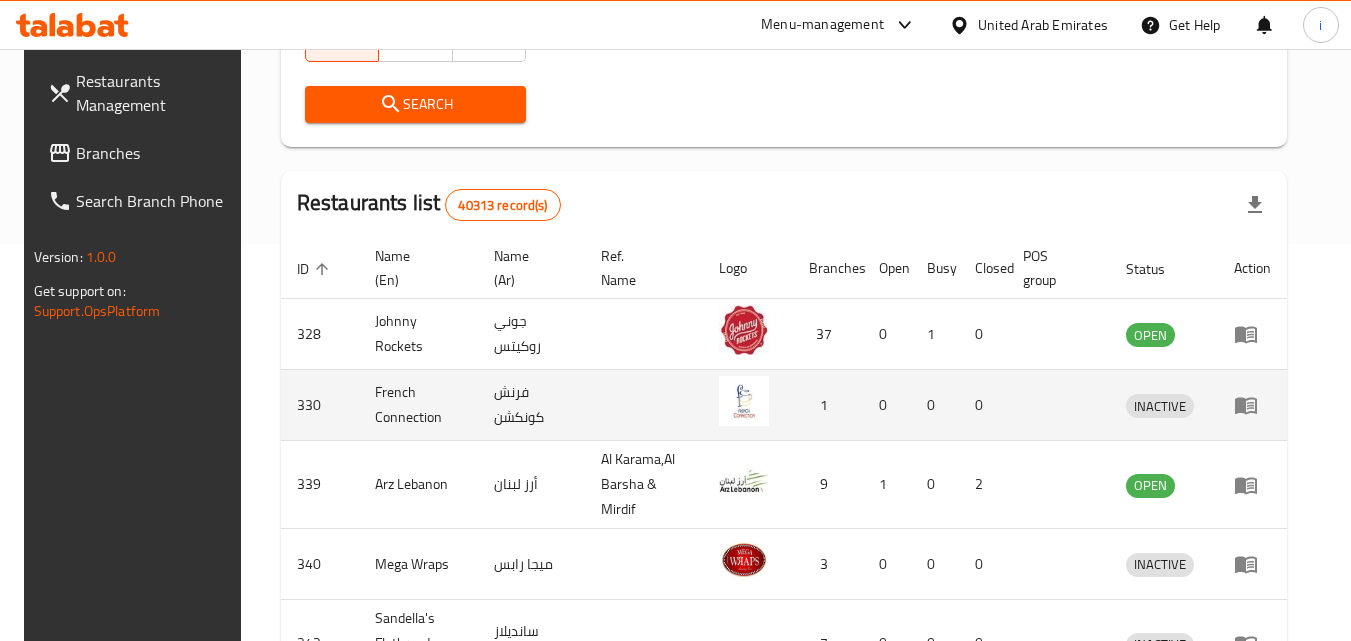 scroll, scrollTop: 400, scrollLeft: 0, axis: vertical 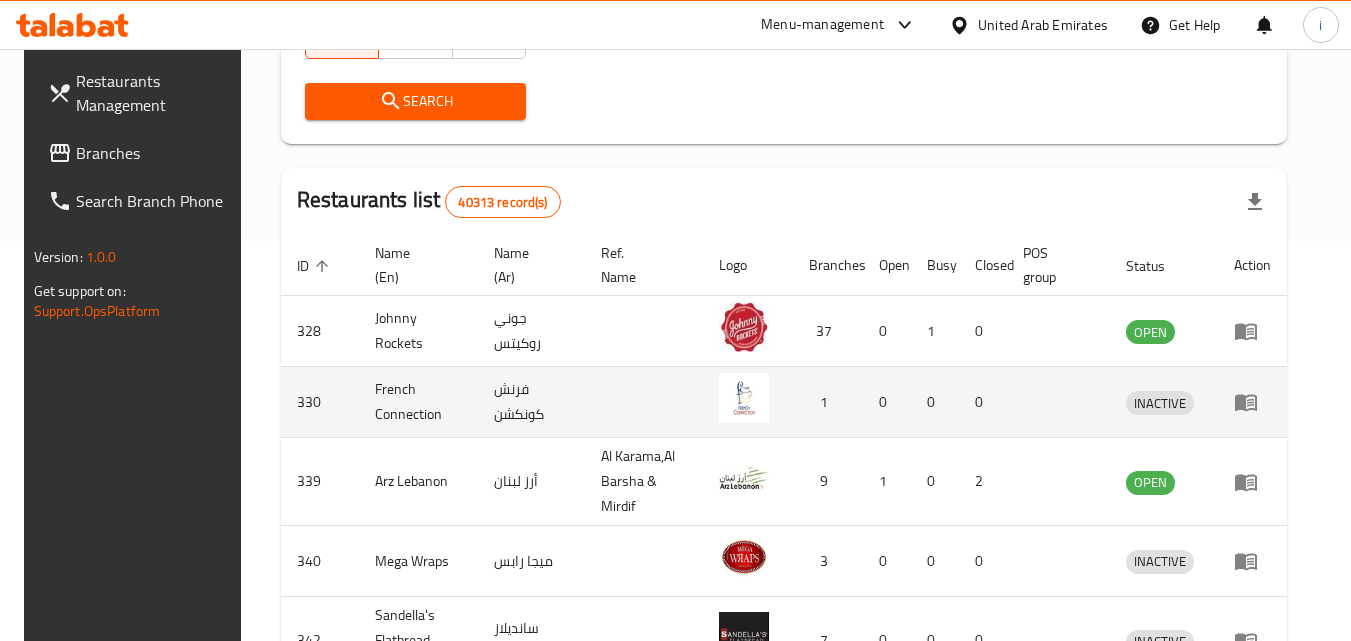 type on "695934" 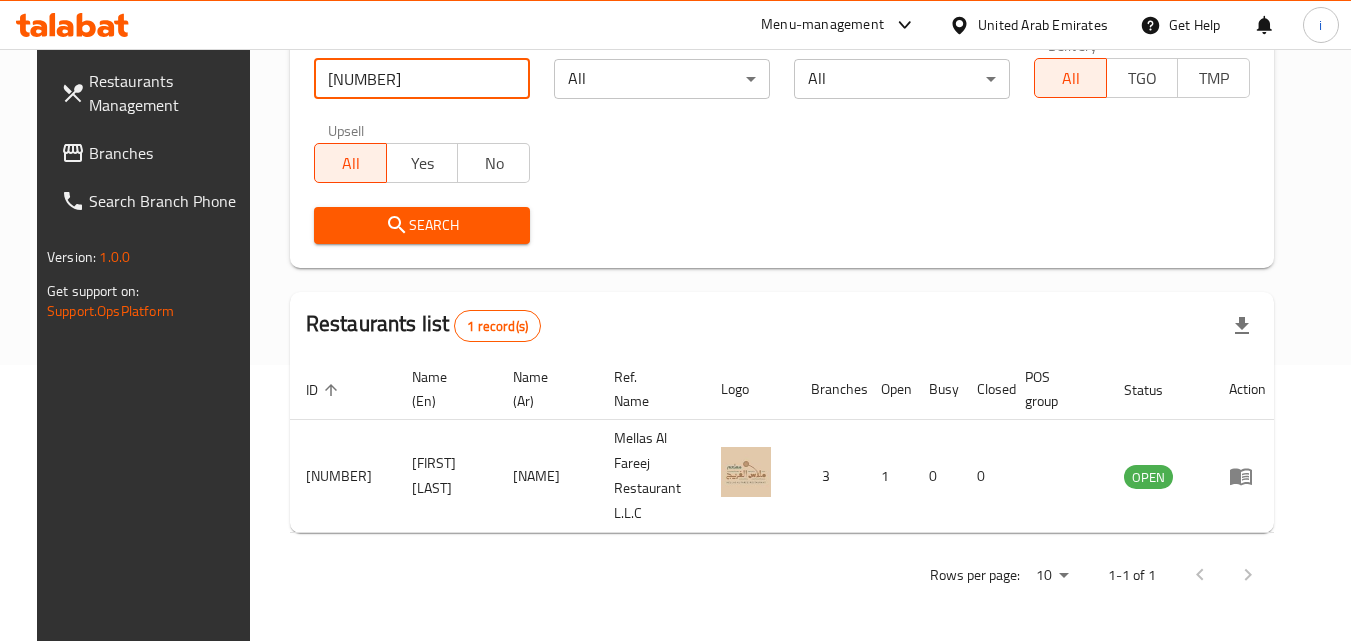 scroll, scrollTop: 234, scrollLeft: 0, axis: vertical 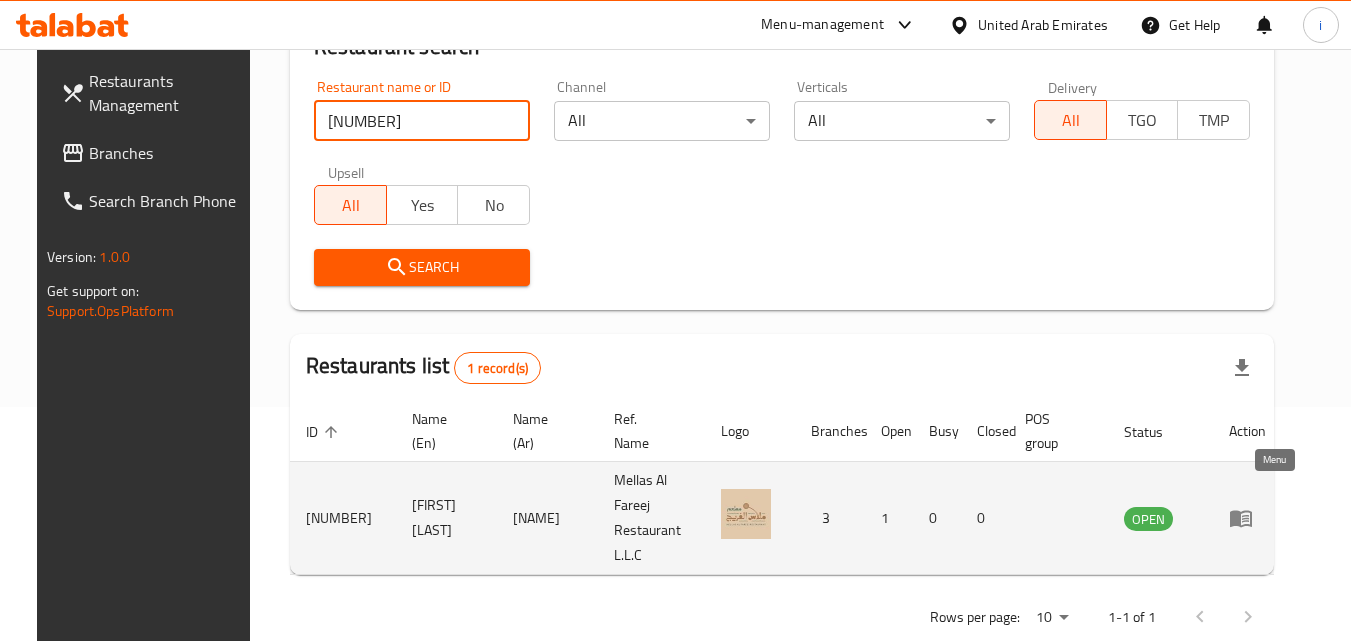click 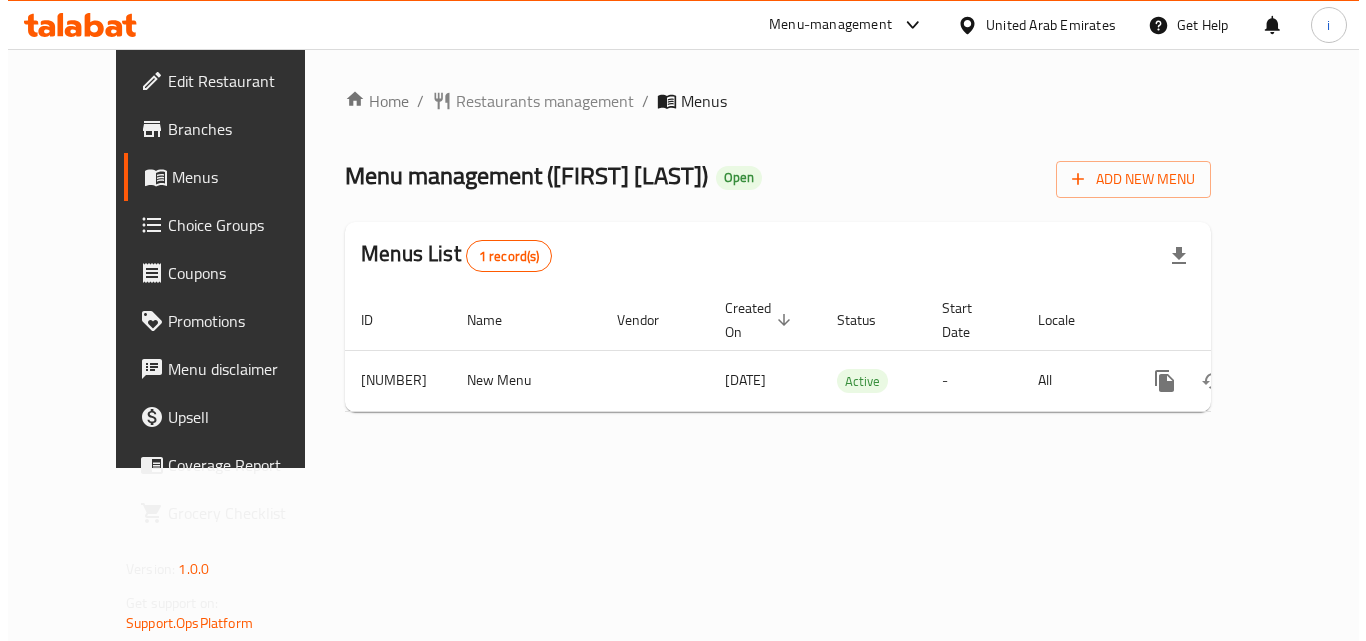 scroll, scrollTop: 0, scrollLeft: 0, axis: both 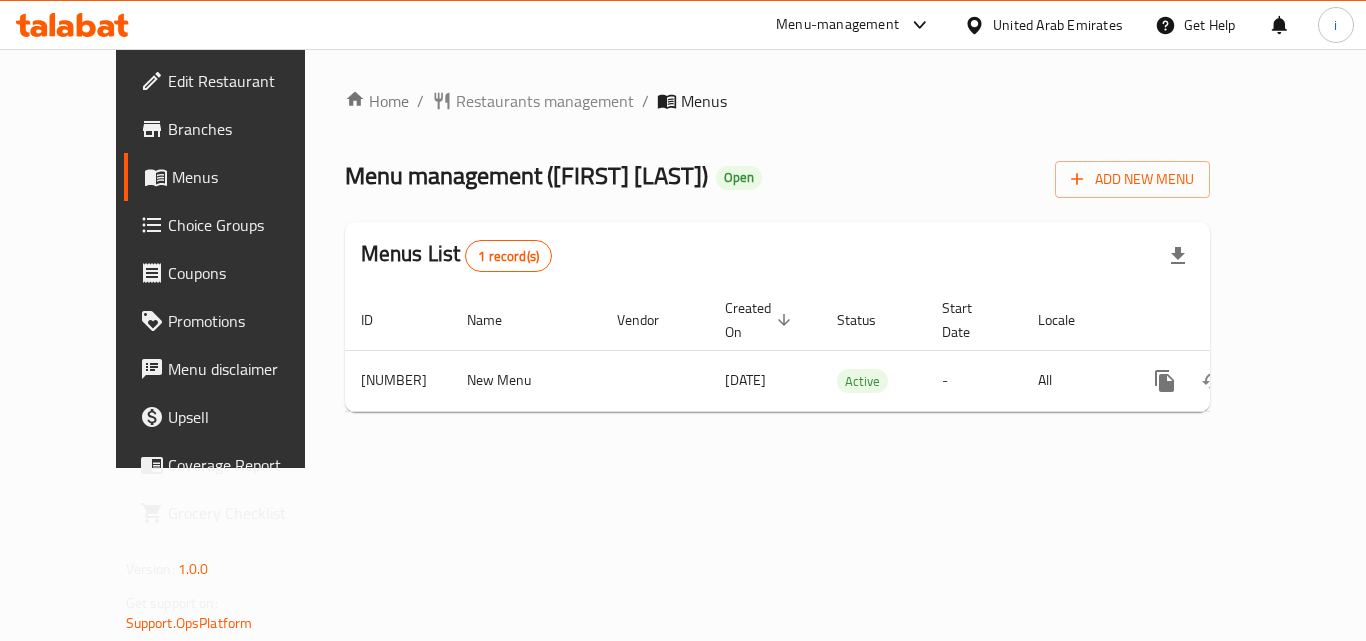 click on "United Arab Emirates" at bounding box center [1058, 25] 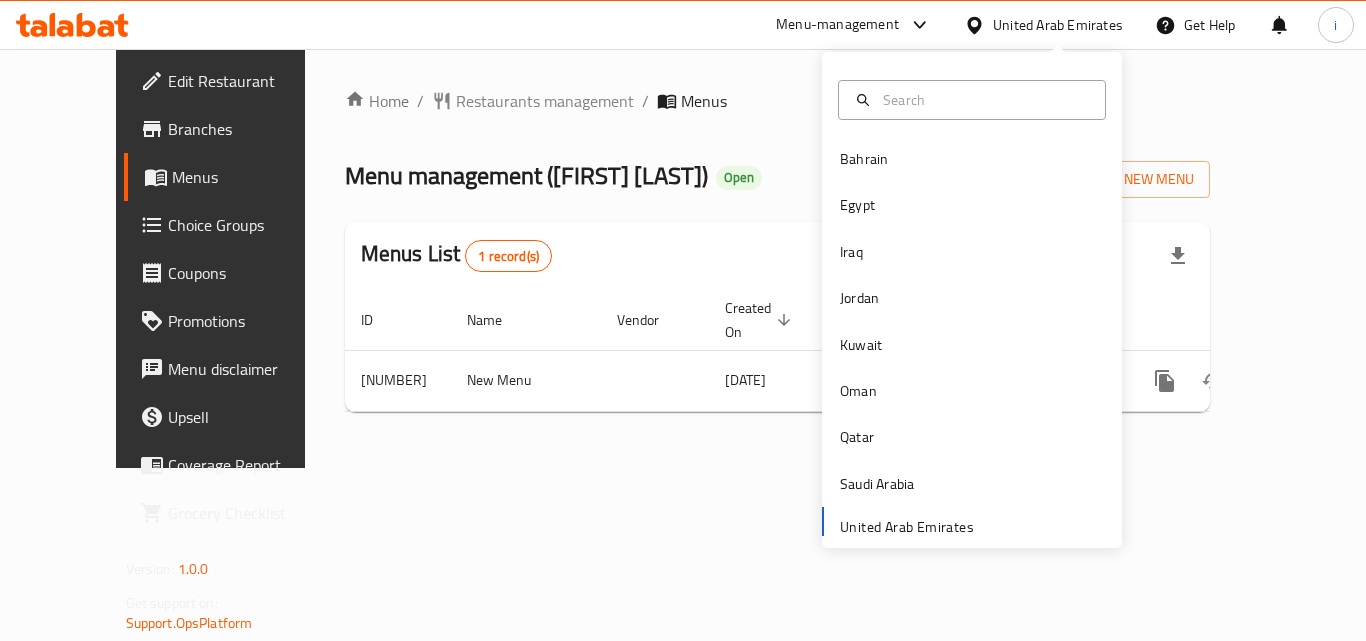 click on "Bahrain Egypt Iraq Jordan Kuwait Oman Qatar Saudi Arabia United Arab Emirates" at bounding box center (972, 341) 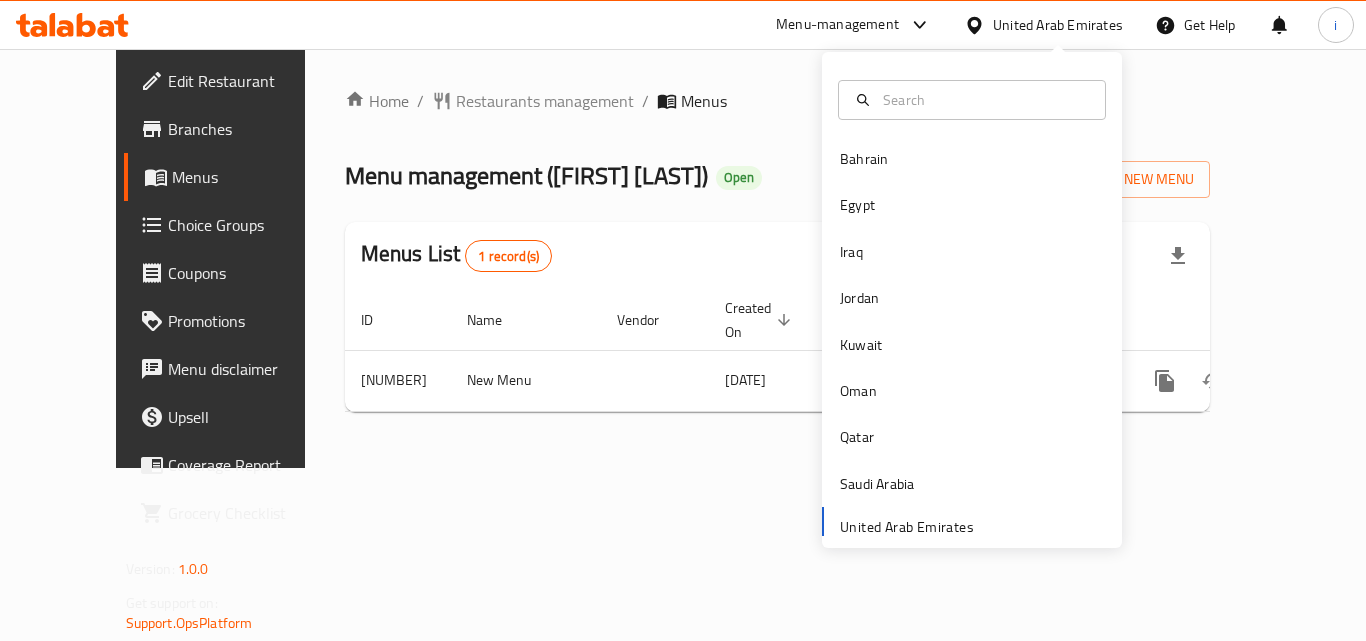 click on "Menu-management" at bounding box center [837, 25] 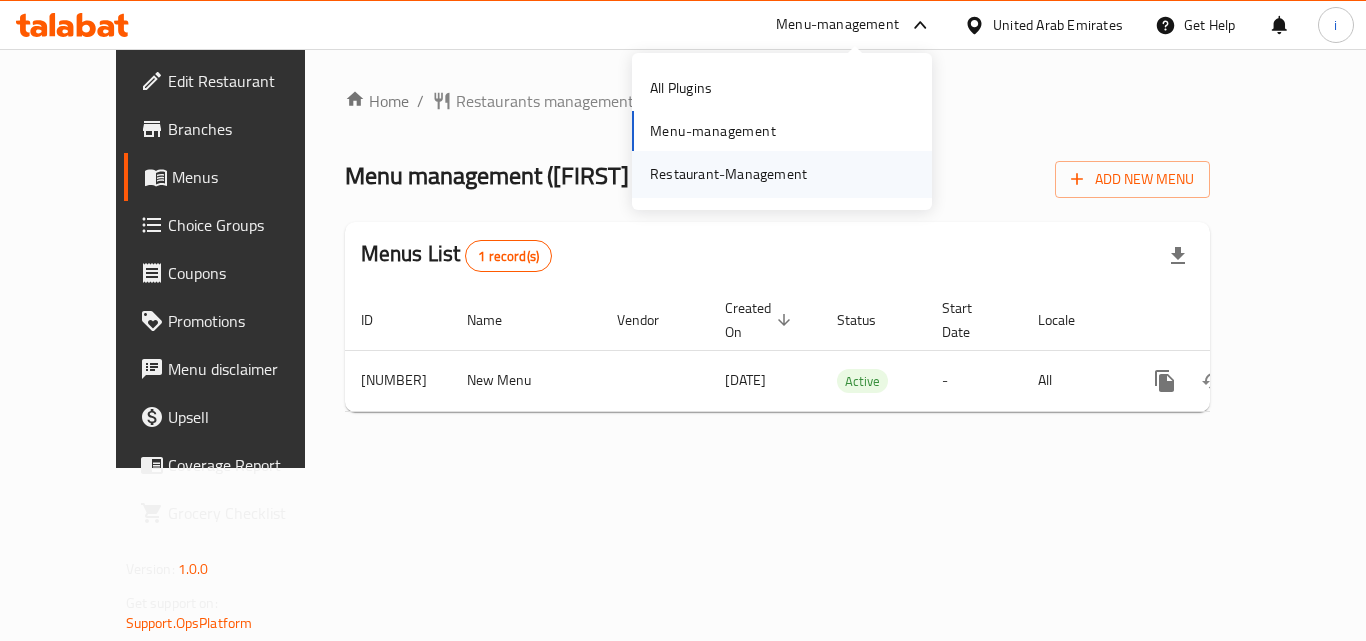 click on "Restaurant-Management" at bounding box center (728, 174) 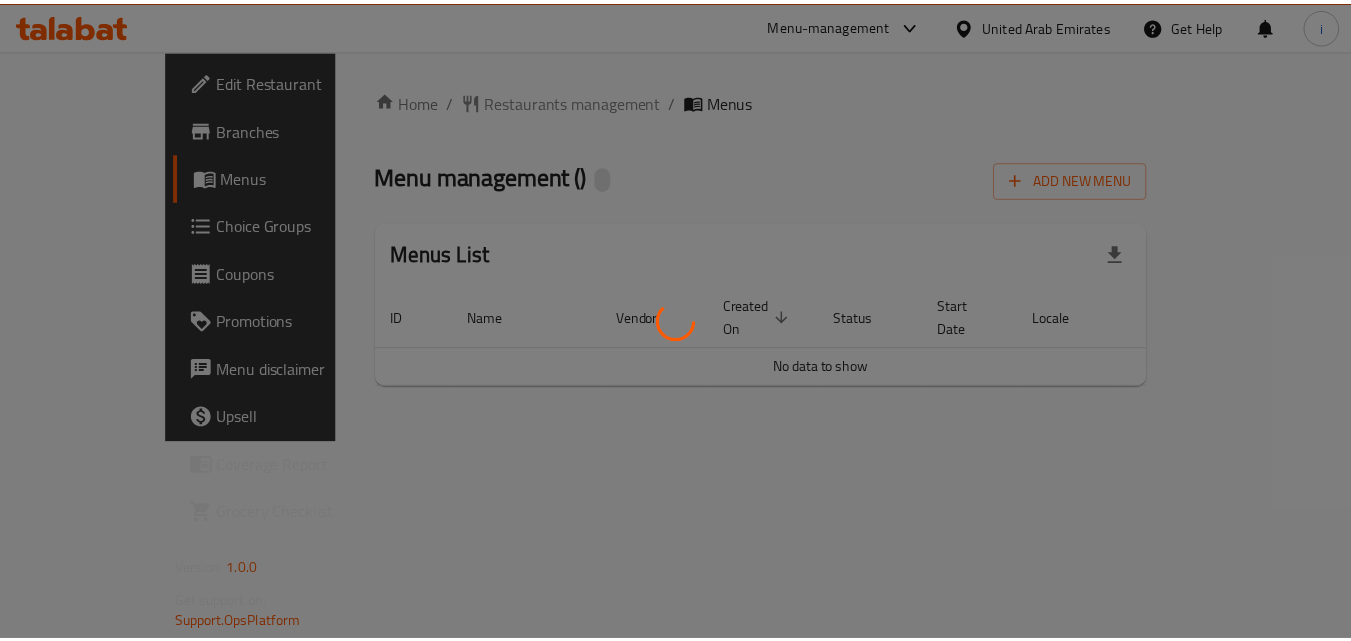 scroll, scrollTop: 0, scrollLeft: 0, axis: both 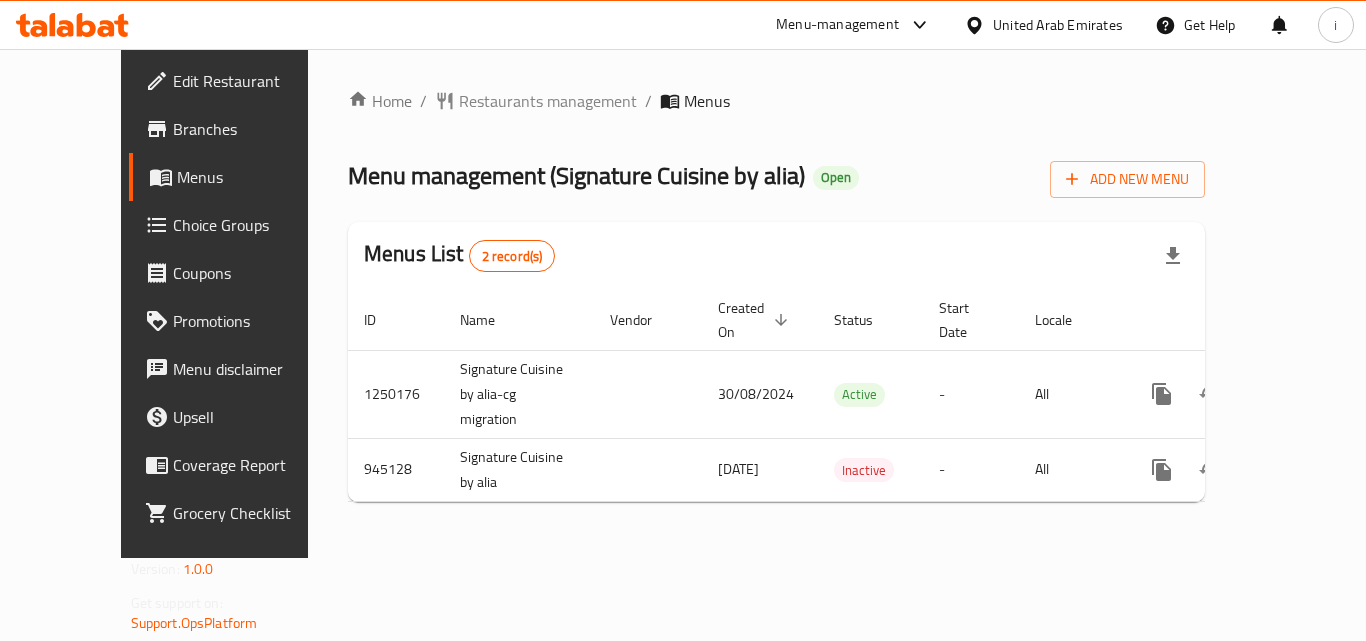 click on "Restaurants management" at bounding box center (548, 101) 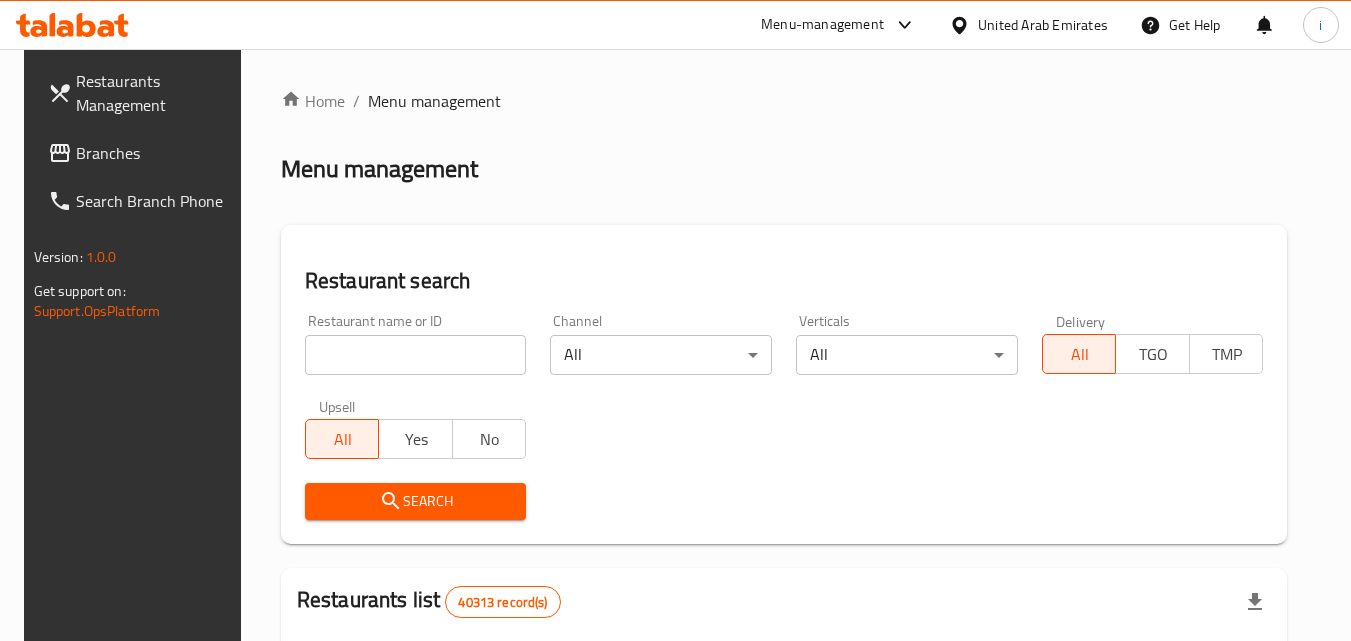 click at bounding box center (416, 355) 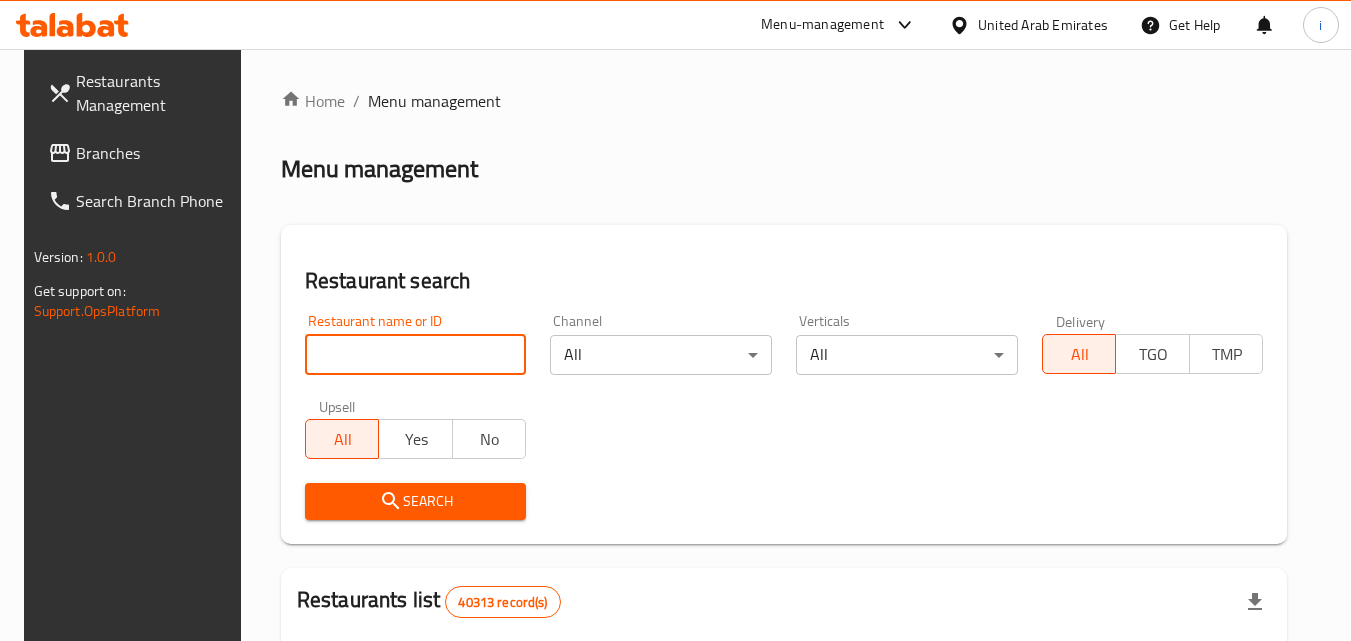 paste on "659231" 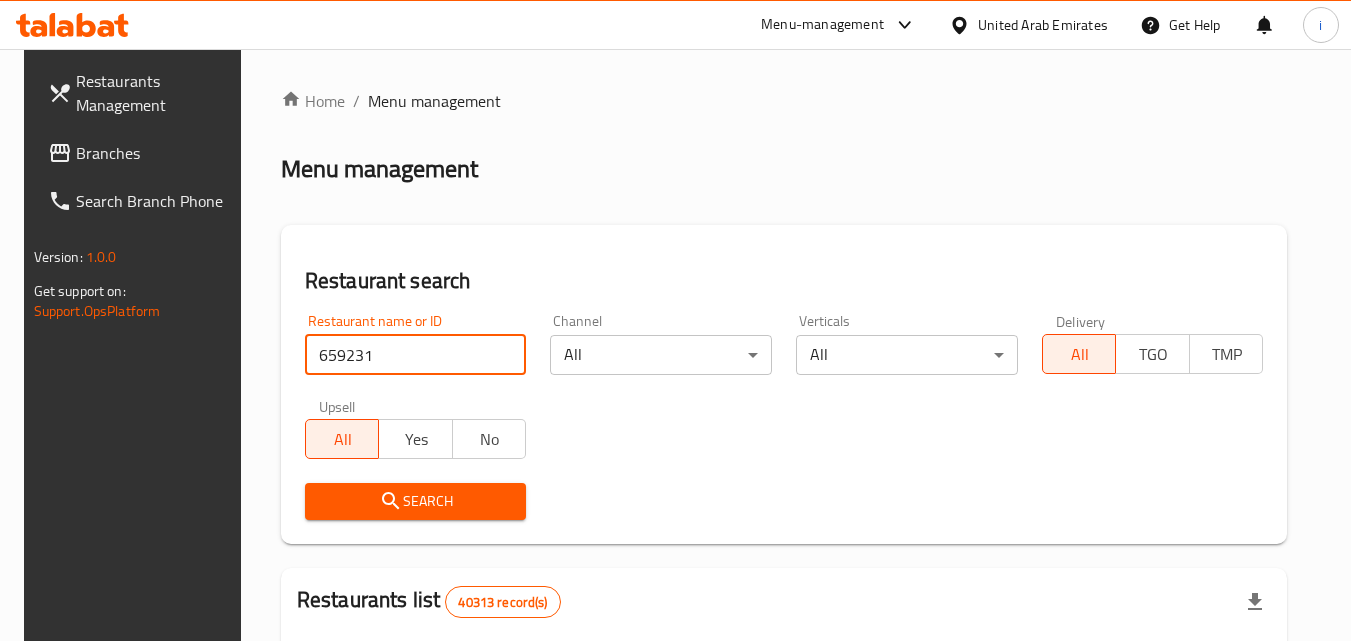 type on "659231" 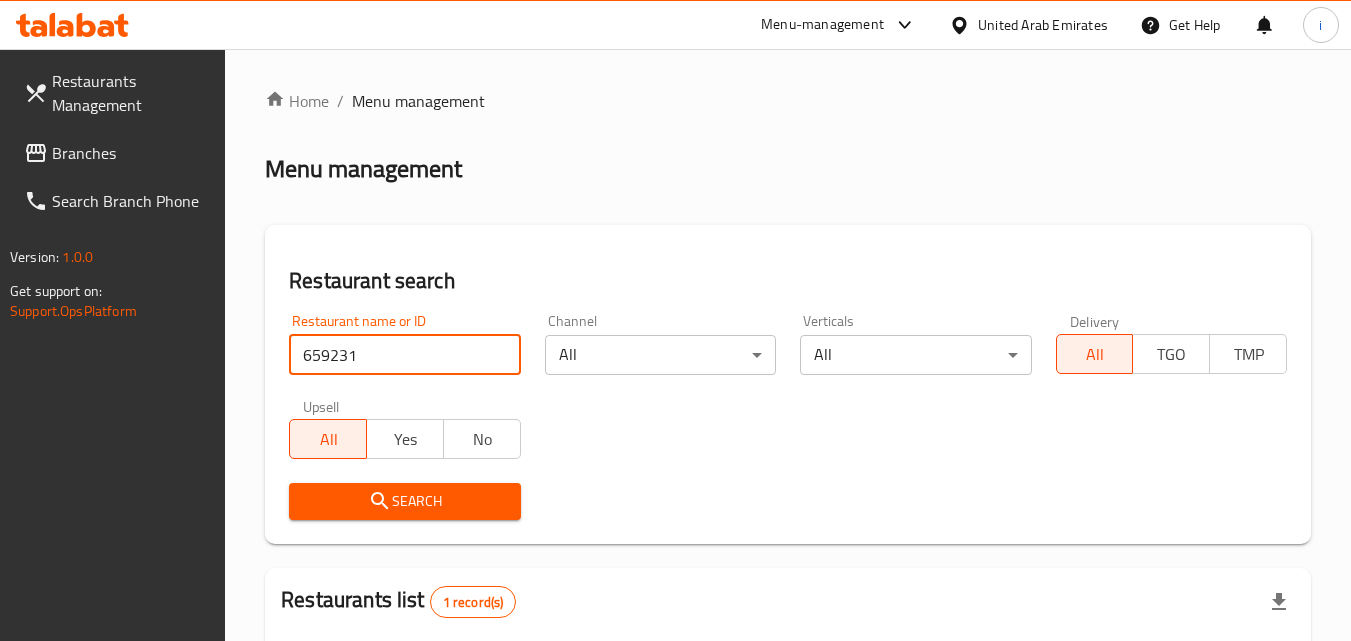 scroll, scrollTop: 251, scrollLeft: 0, axis: vertical 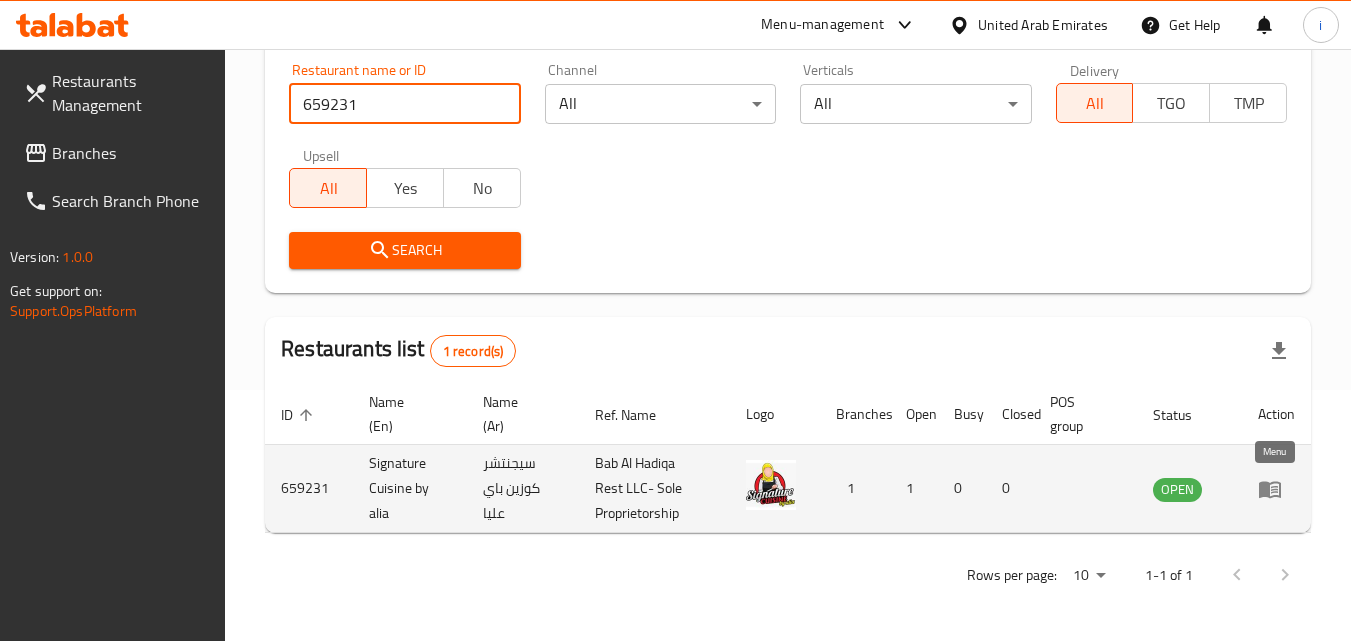 click 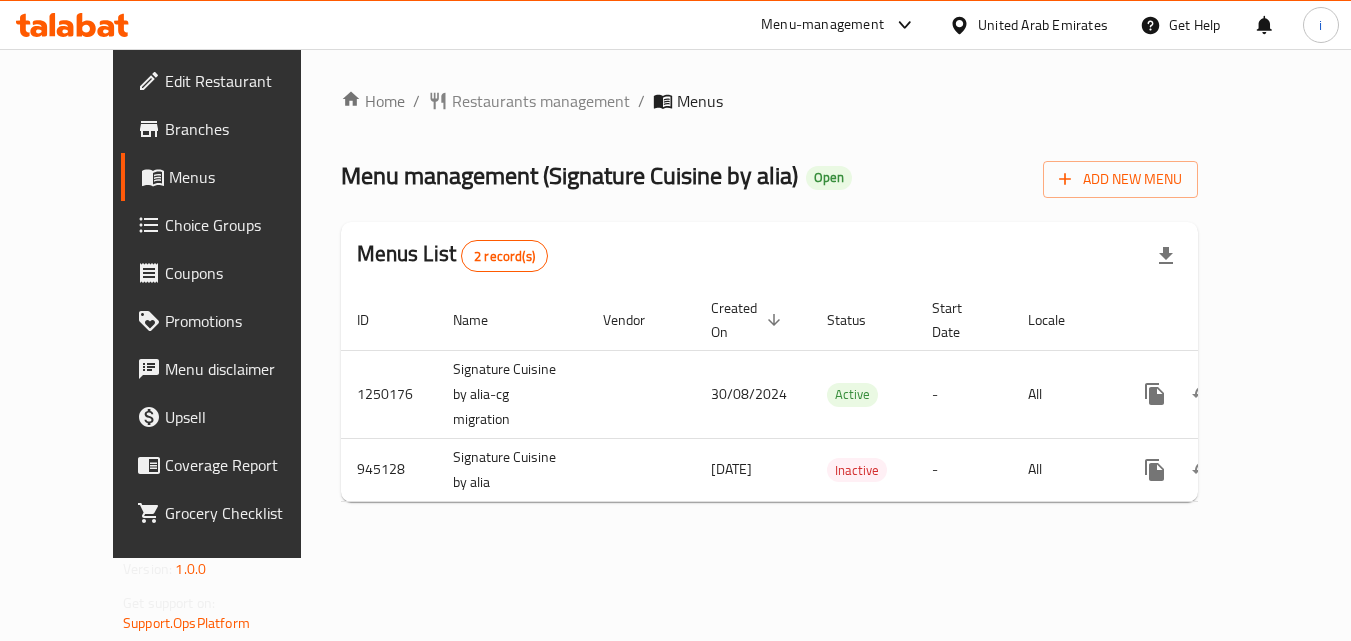 scroll, scrollTop: 0, scrollLeft: 0, axis: both 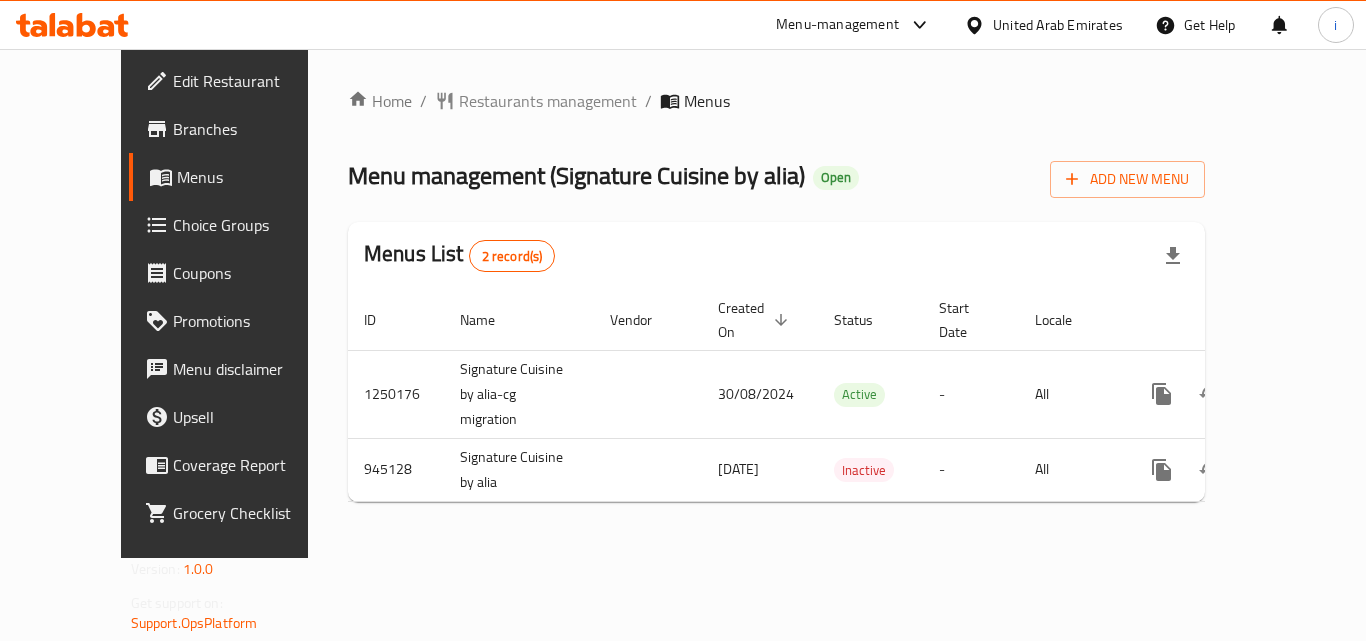 click on "United Arab Emirates" at bounding box center (1058, 25) 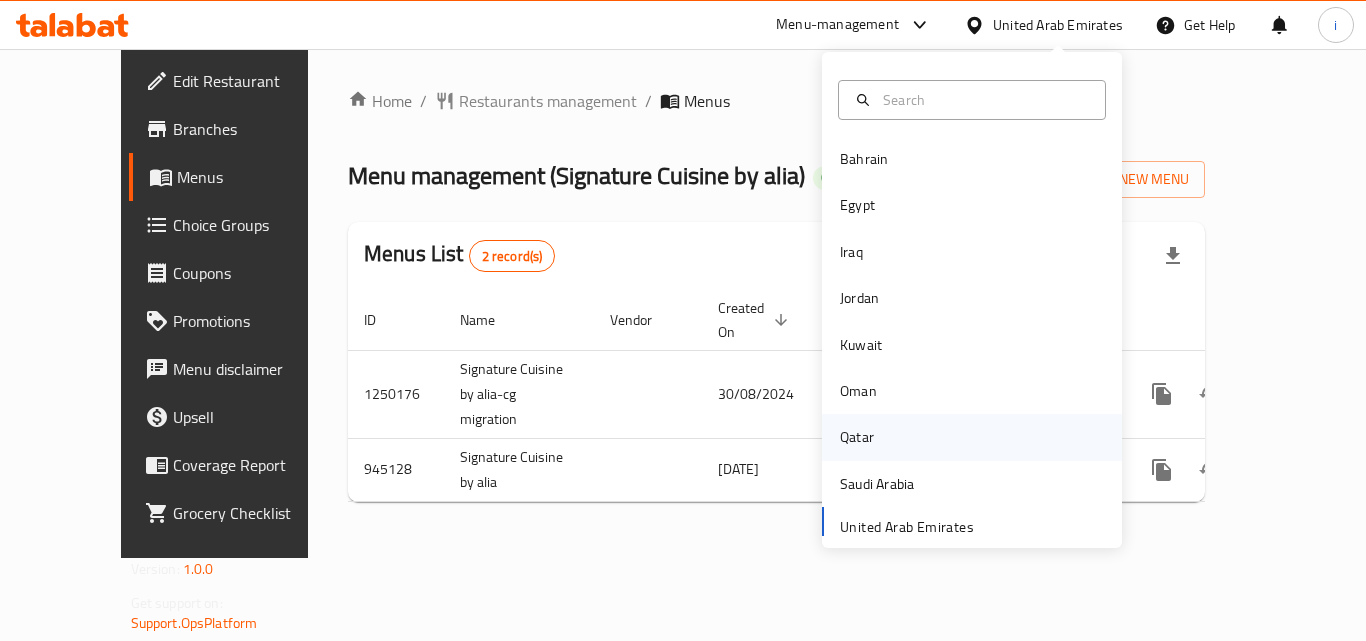 click on "Qatar" at bounding box center [857, 437] 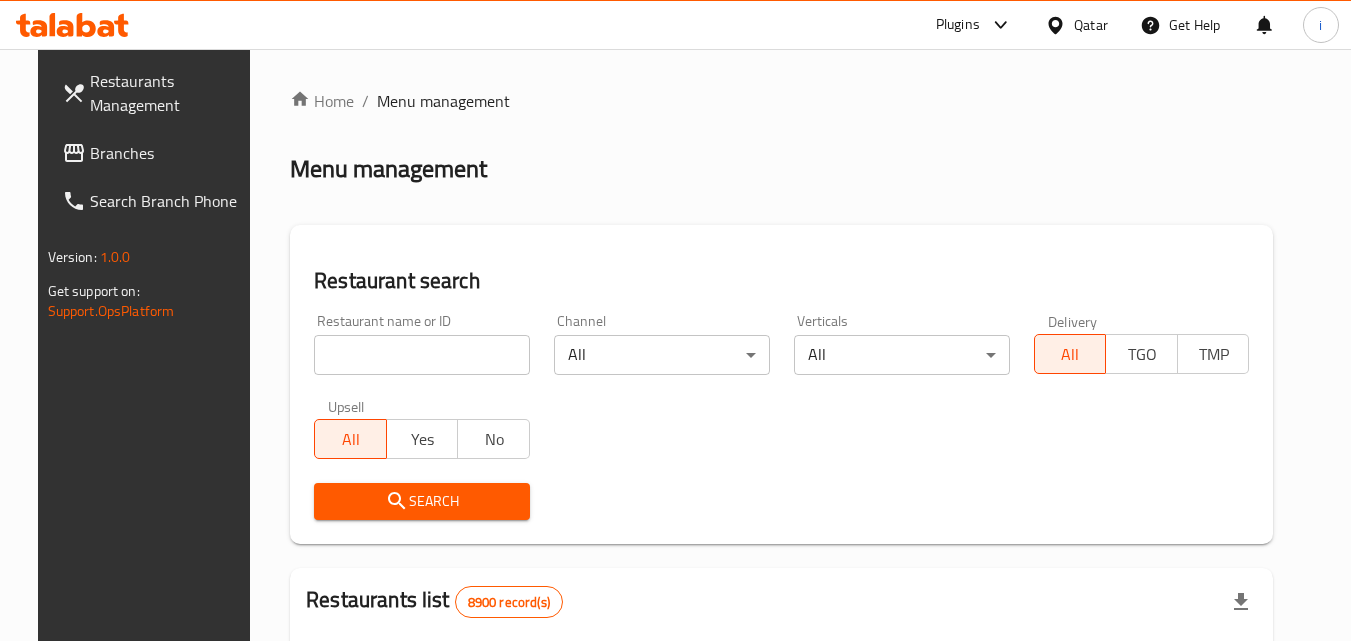 click on "Plugins" at bounding box center (958, 25) 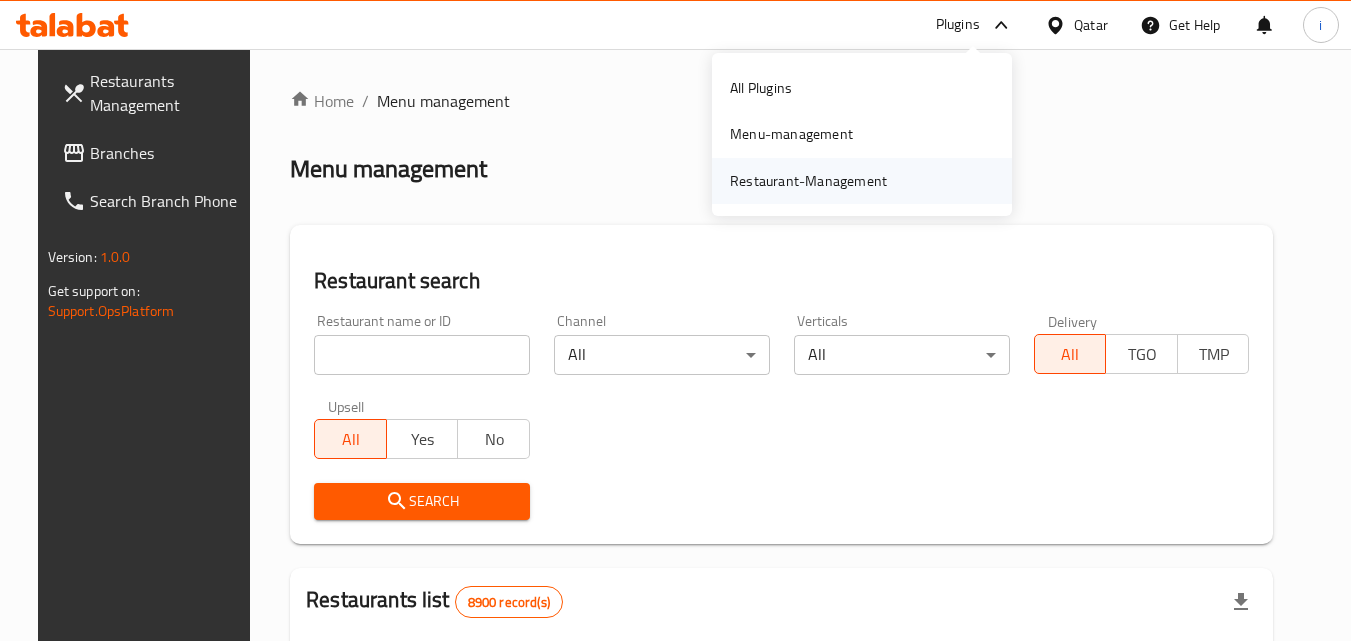 click on "Restaurant-Management" at bounding box center [808, 181] 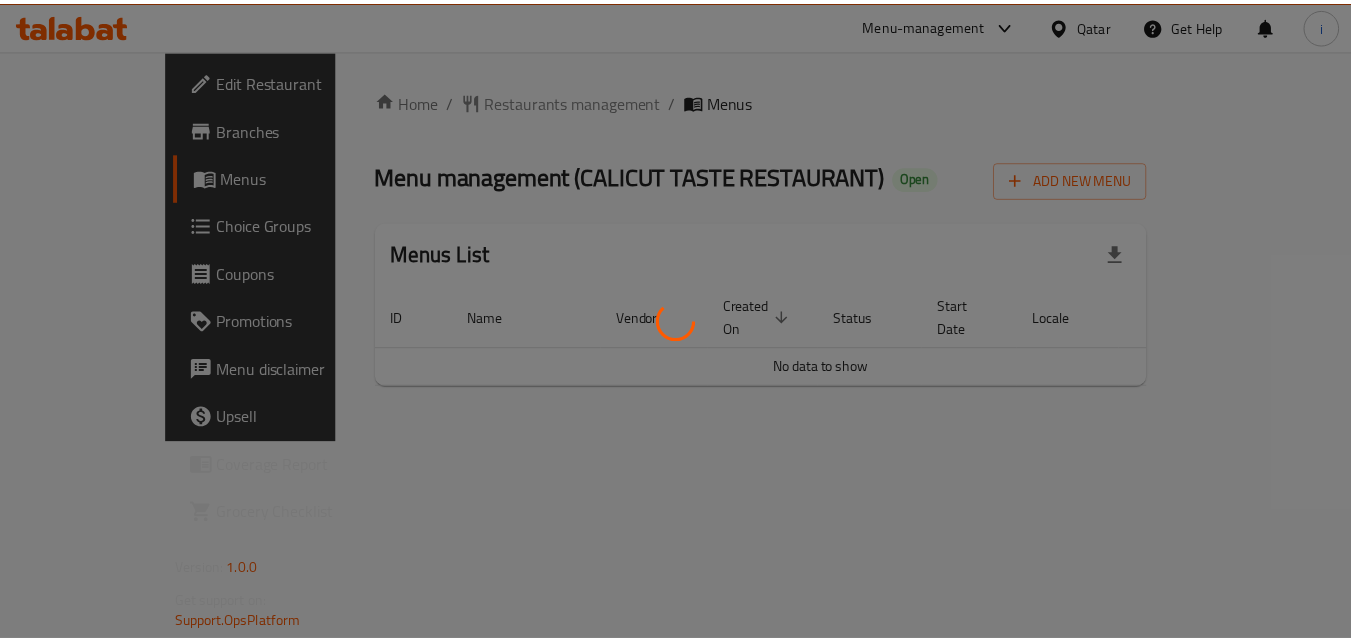 scroll, scrollTop: 0, scrollLeft: 0, axis: both 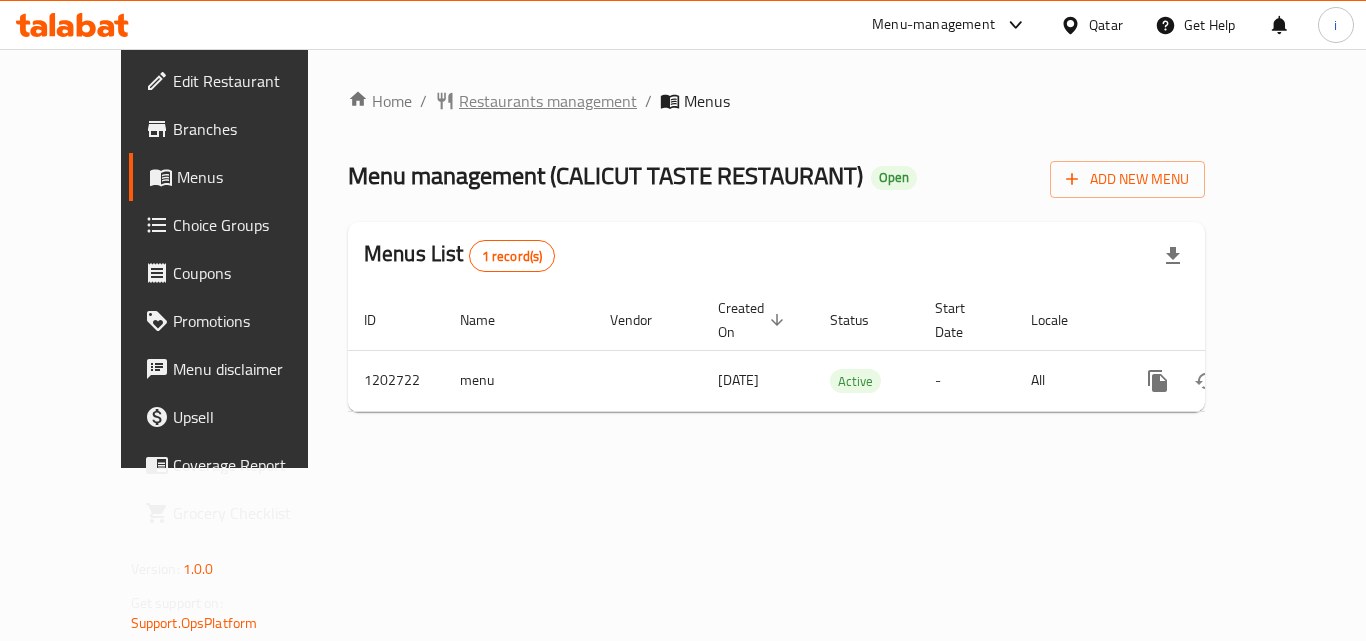 click on "Restaurants management" at bounding box center (548, 101) 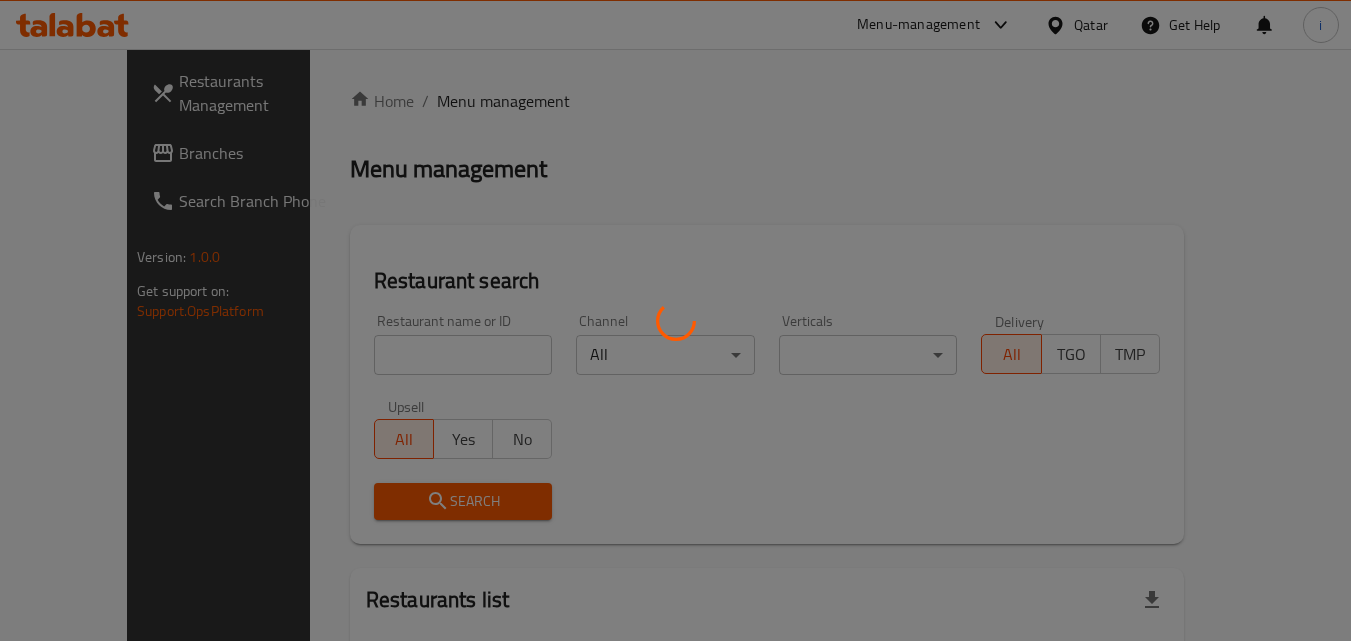 click at bounding box center (675, 320) 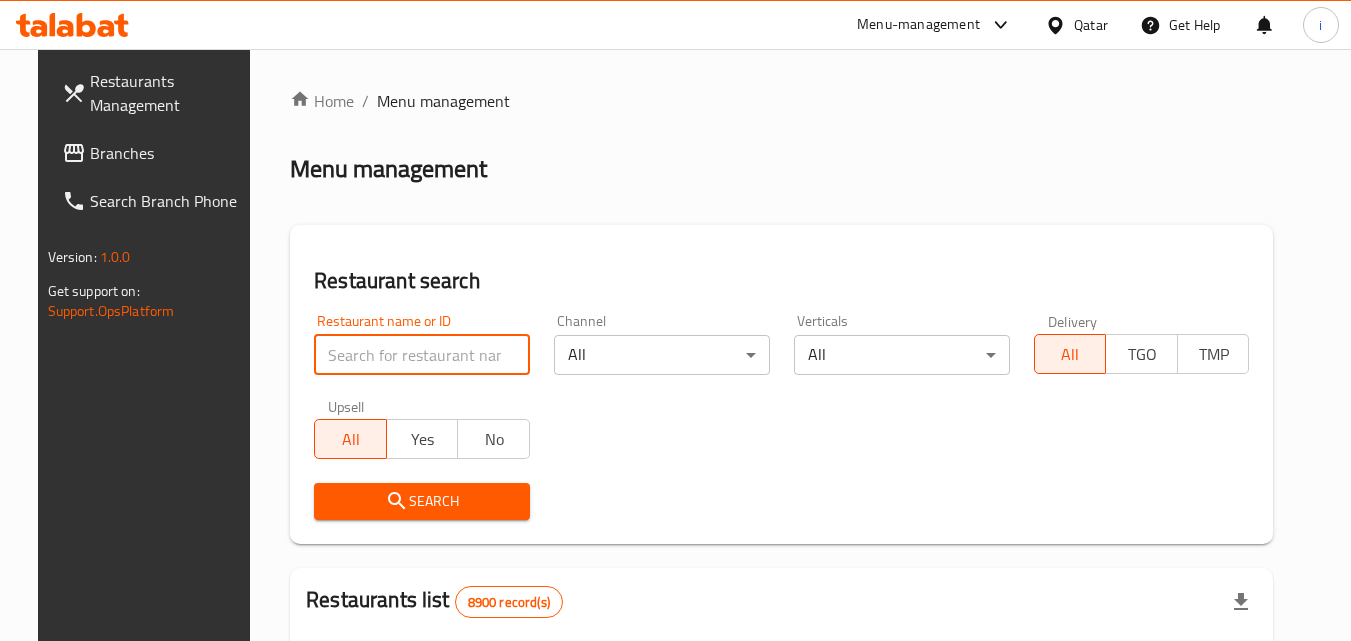 click at bounding box center (422, 355) 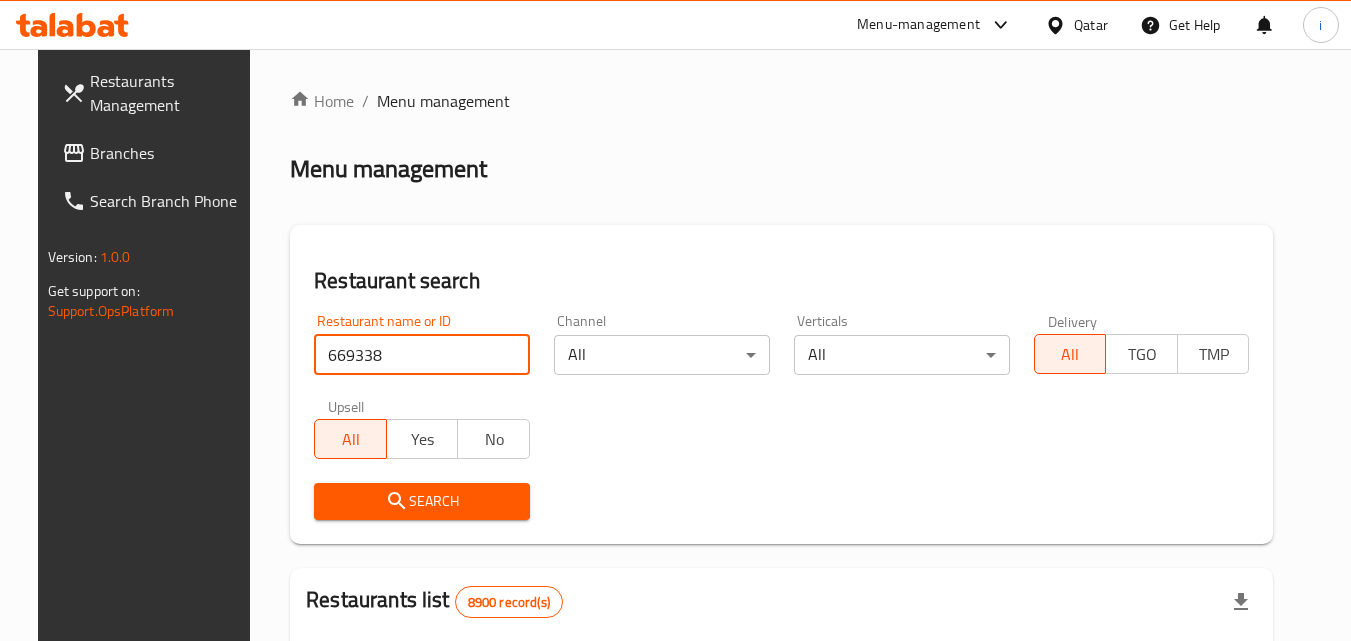 type on "669338" 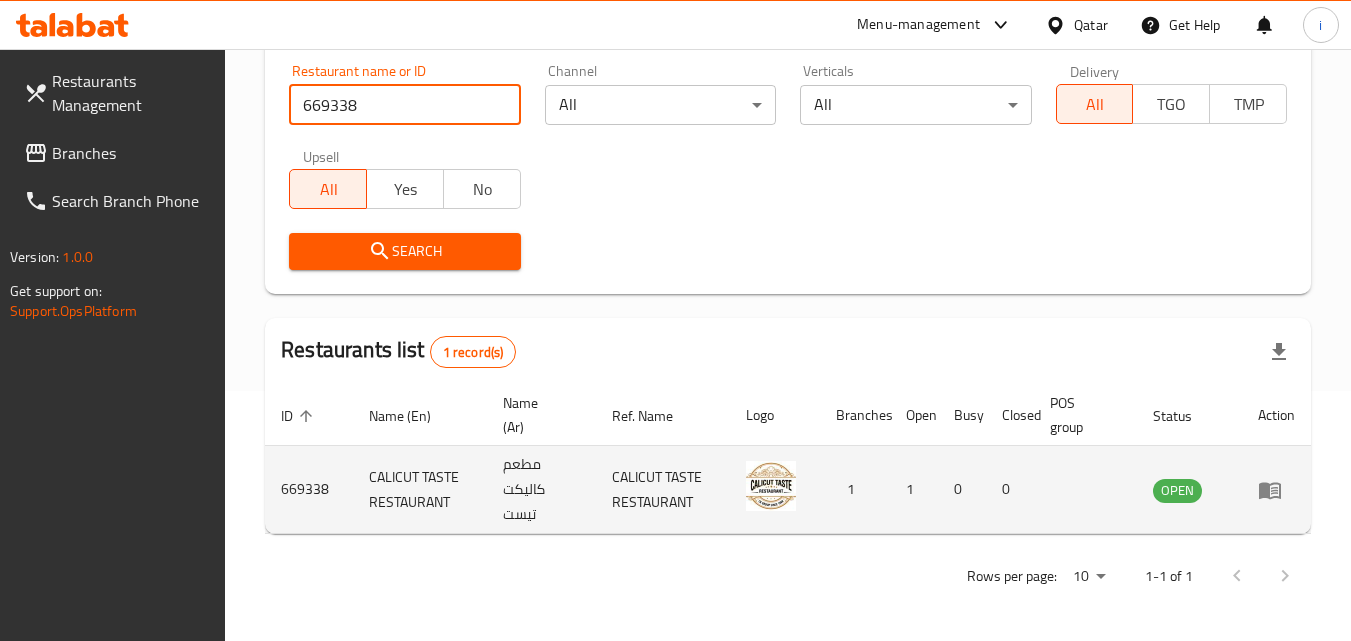 scroll, scrollTop: 251, scrollLeft: 0, axis: vertical 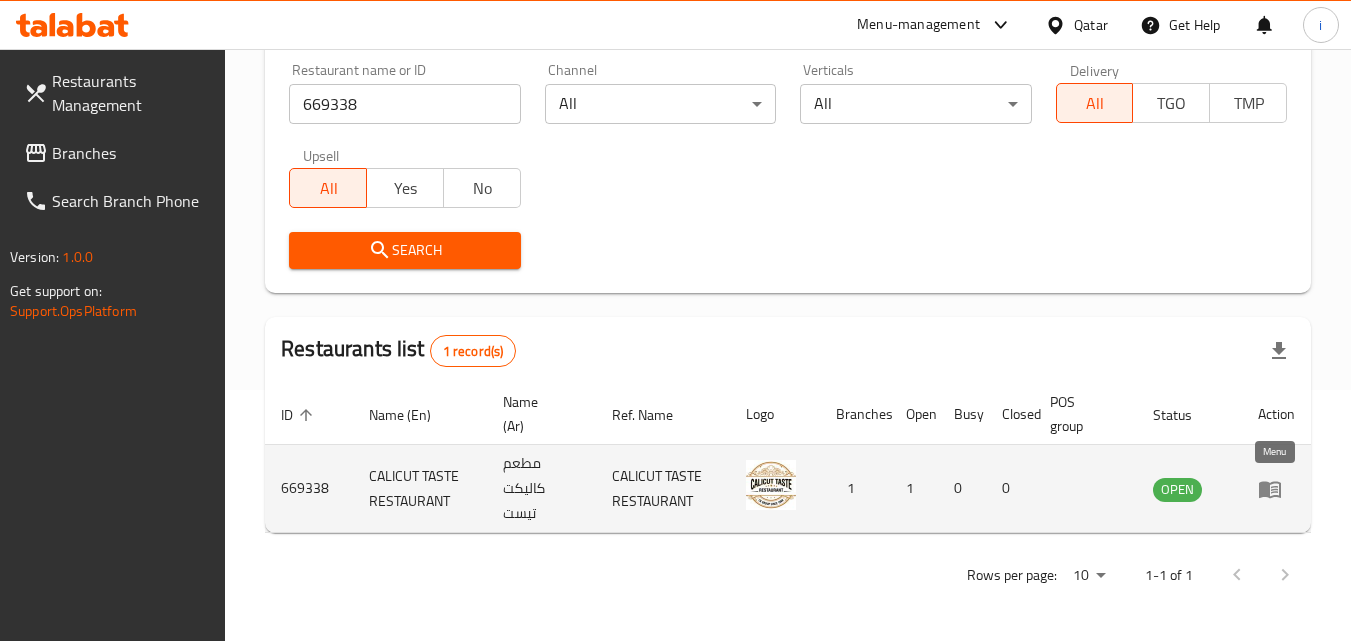 click 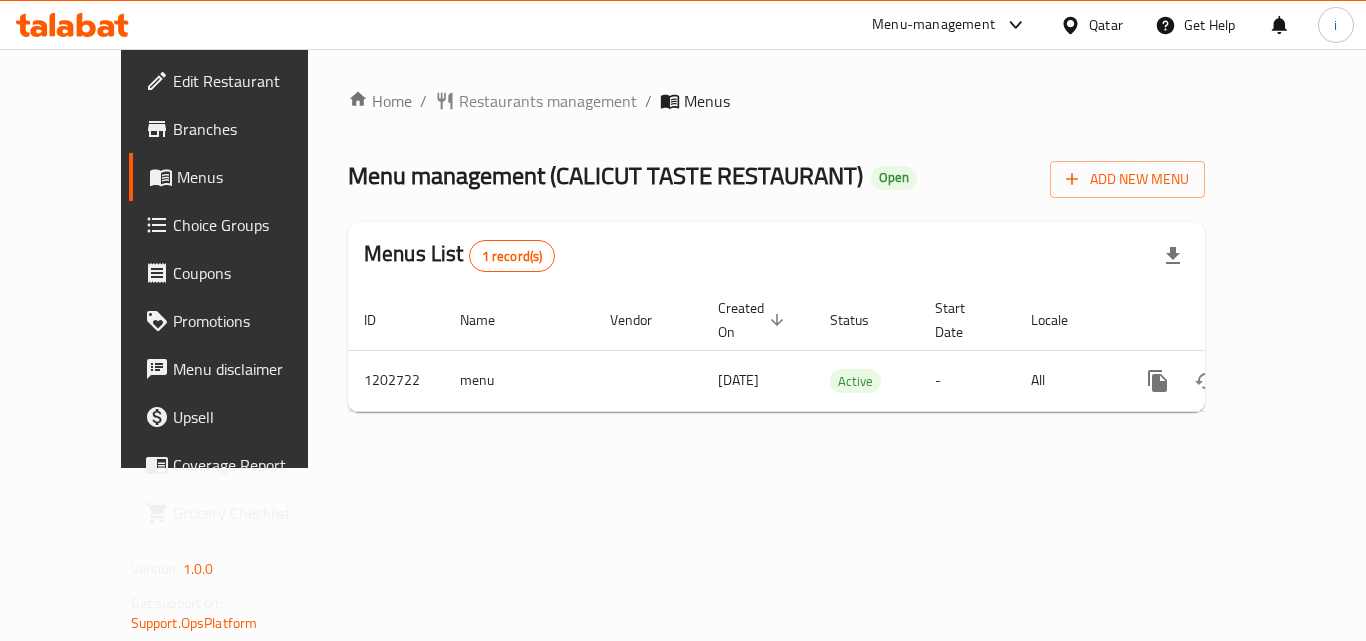 click on "Qatar" at bounding box center (1106, 25) 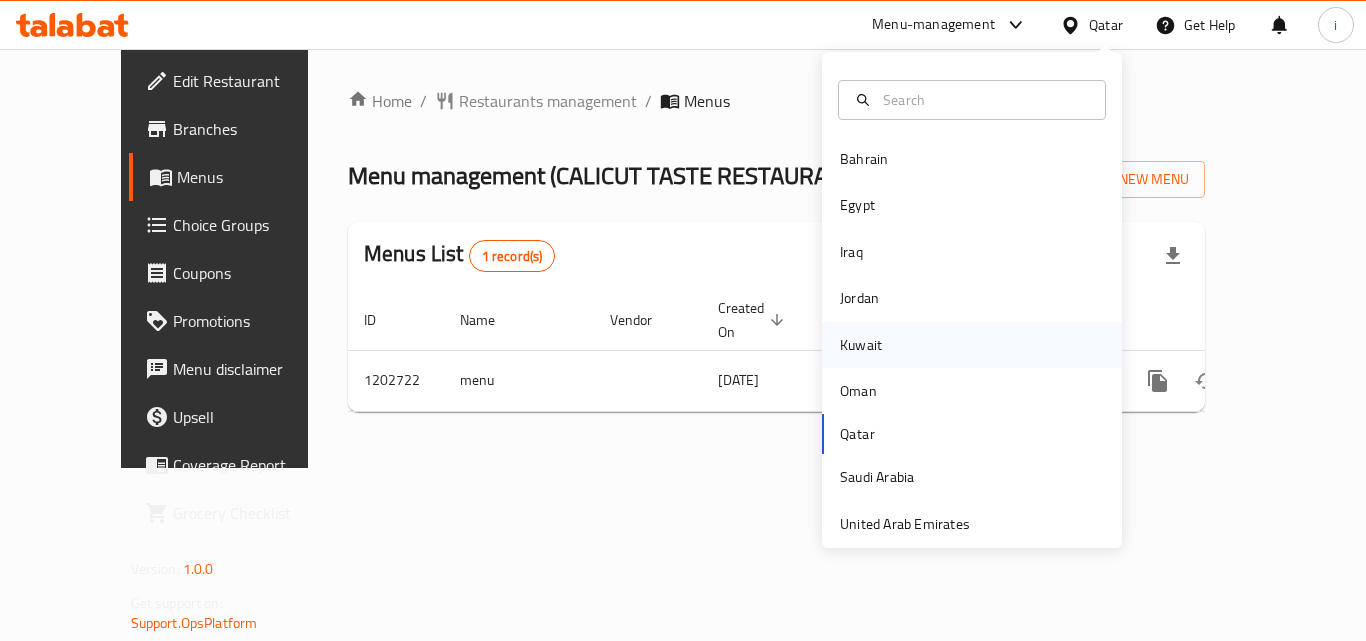 click on "Kuwait" at bounding box center [861, 345] 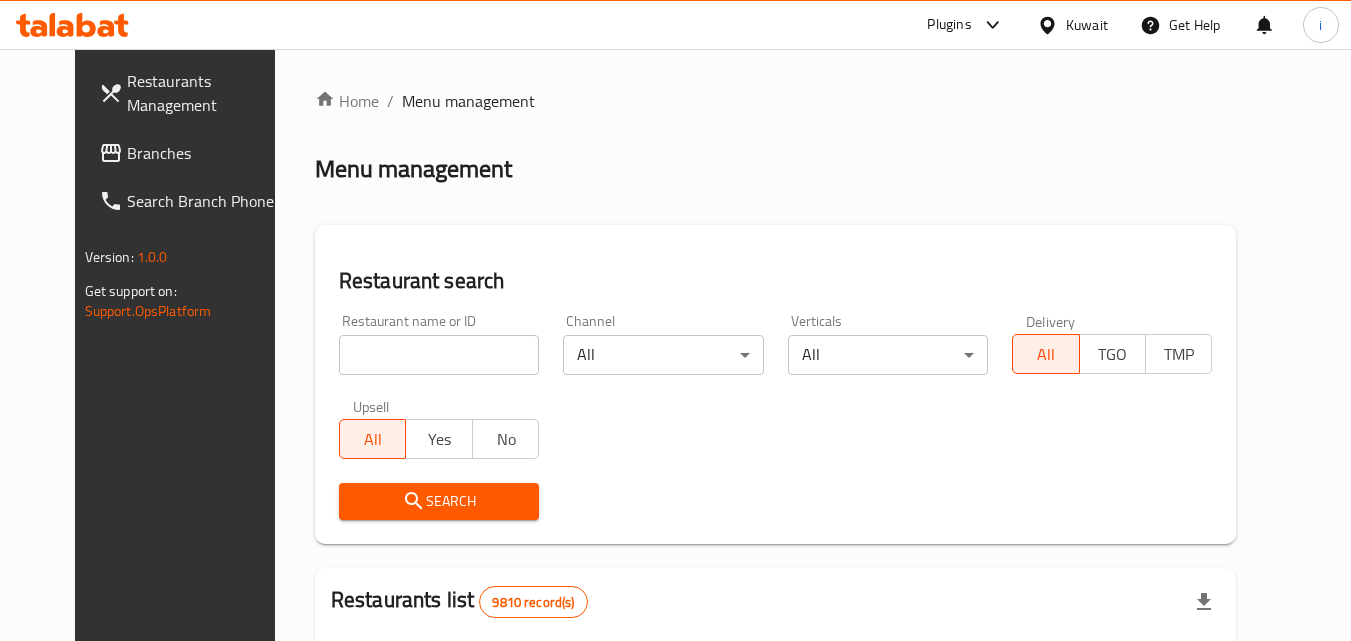 click on "Plugins" at bounding box center (949, 25) 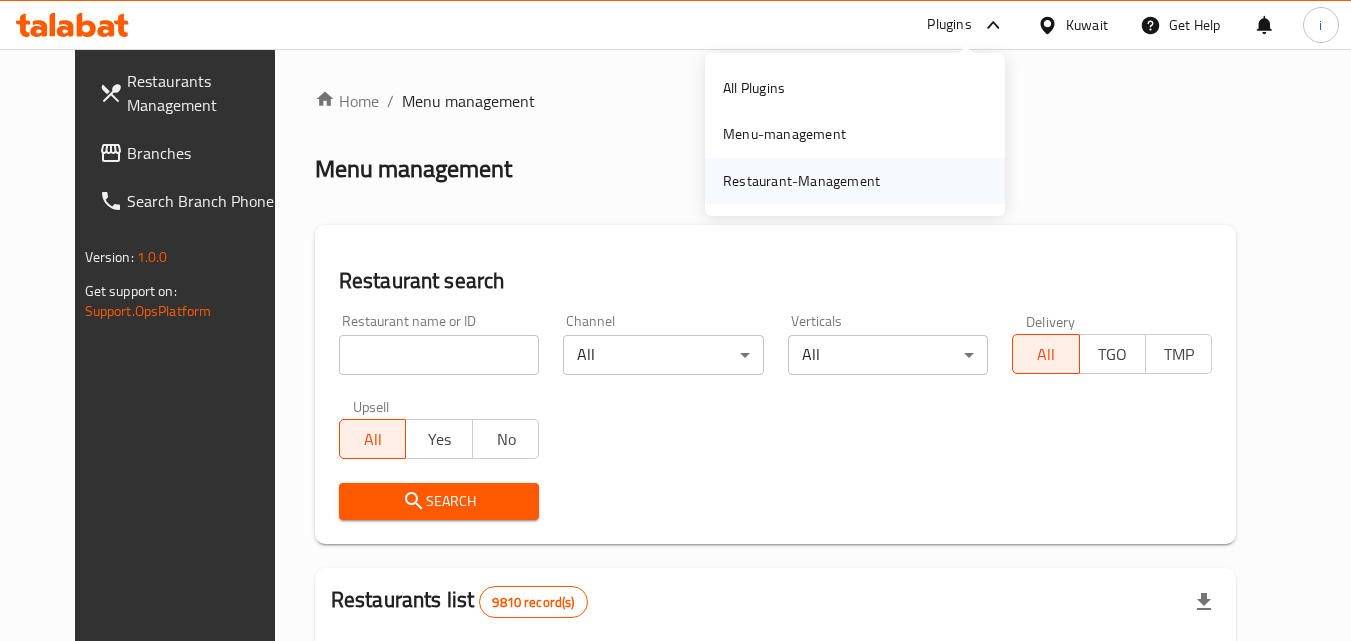 click on "Restaurant-Management" at bounding box center [801, 181] 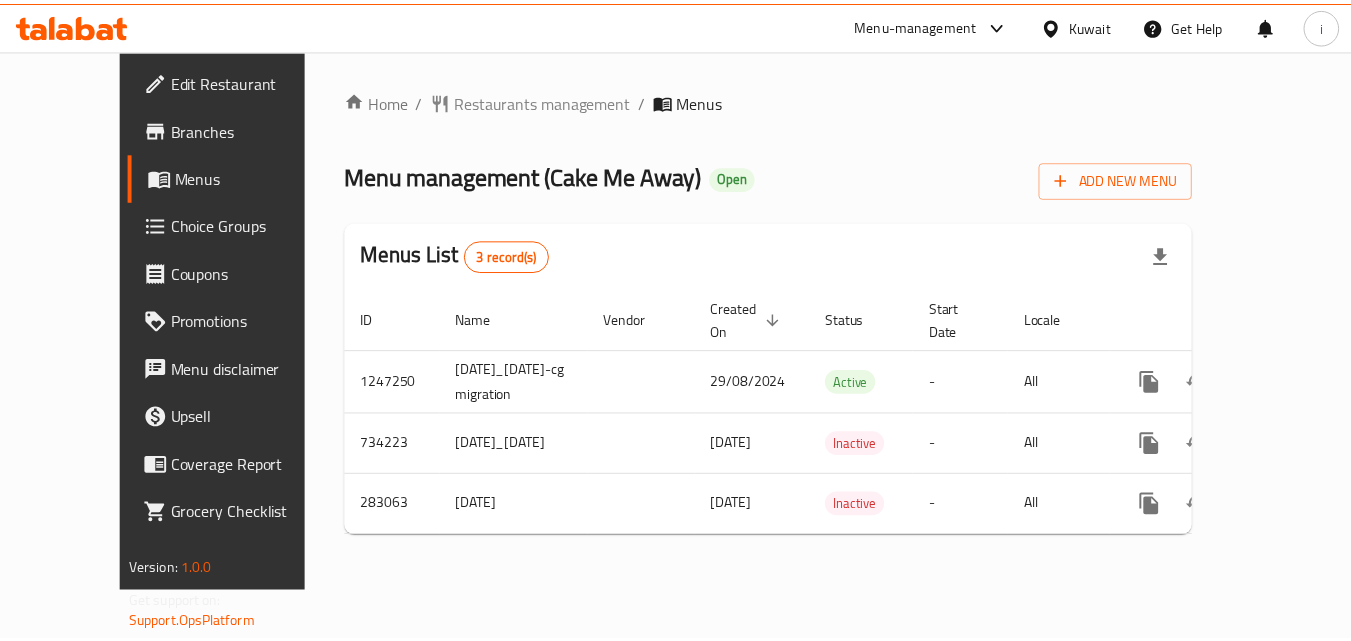 scroll, scrollTop: 0, scrollLeft: 0, axis: both 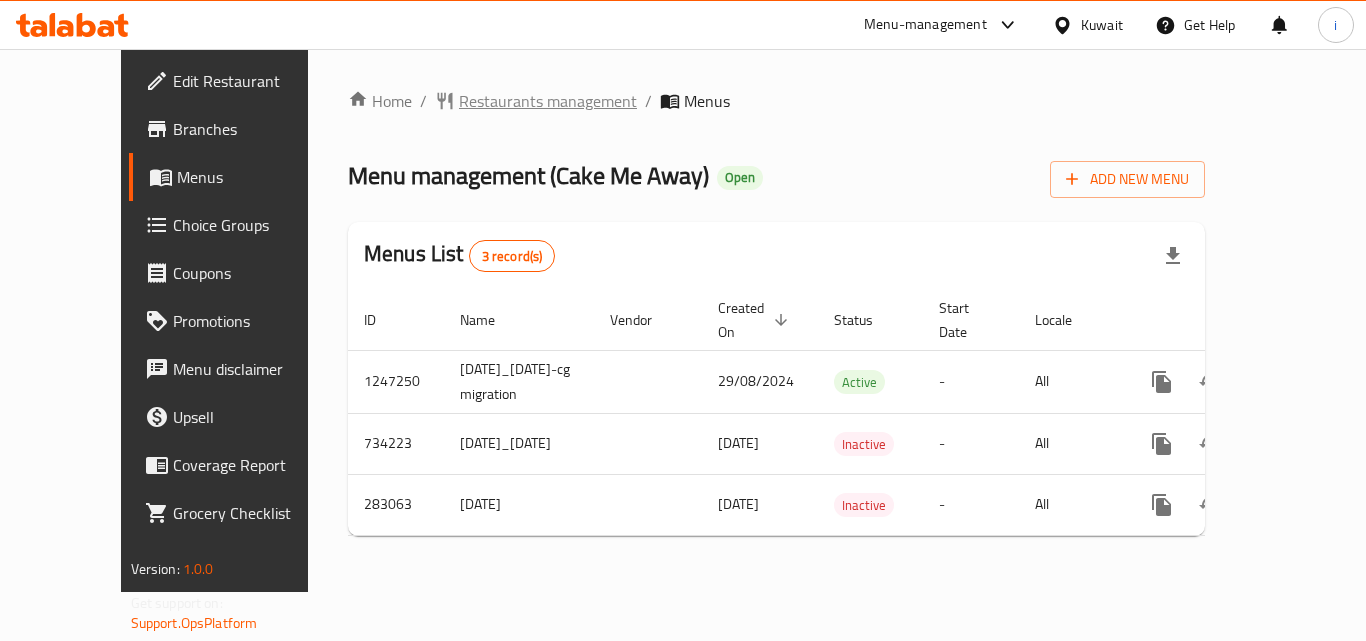 click on "Restaurants management" at bounding box center [548, 101] 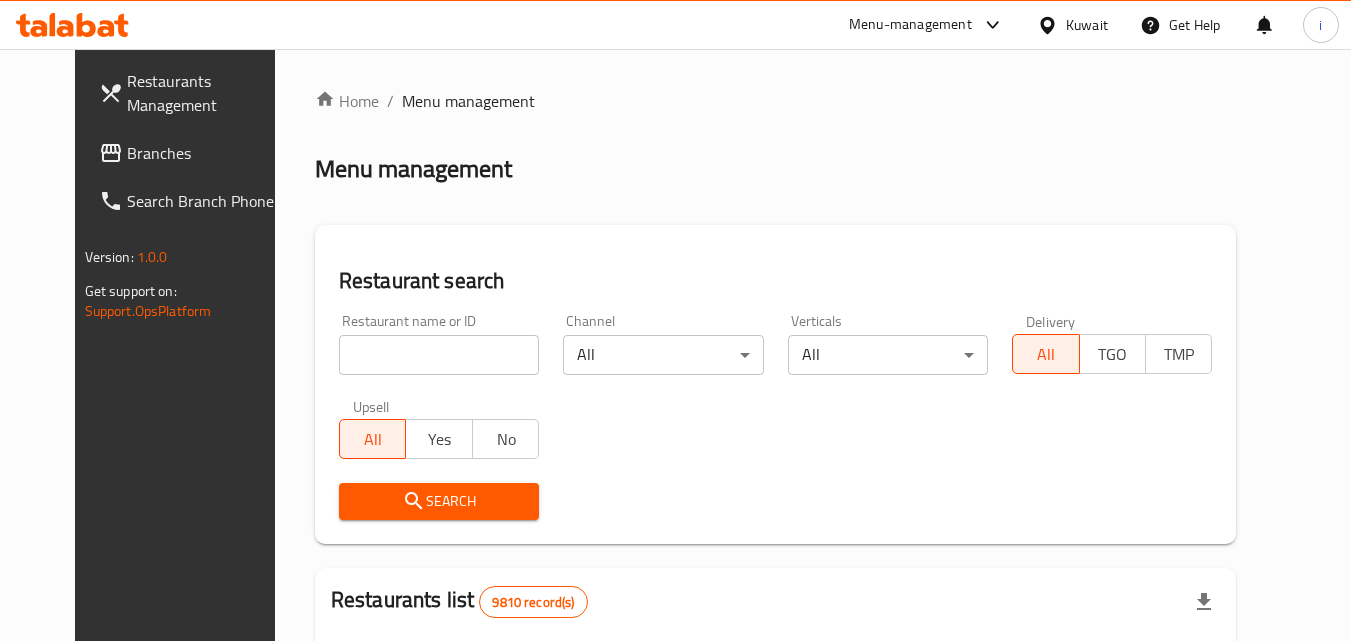click at bounding box center (439, 355) 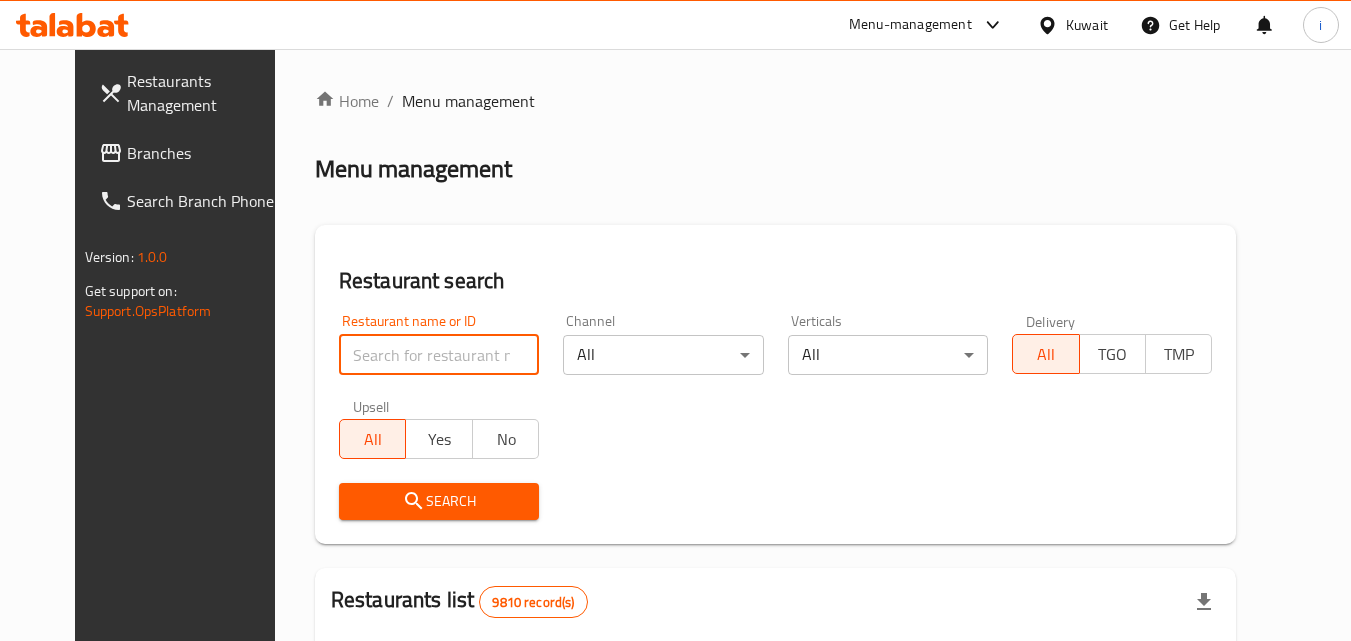 paste on "25215" 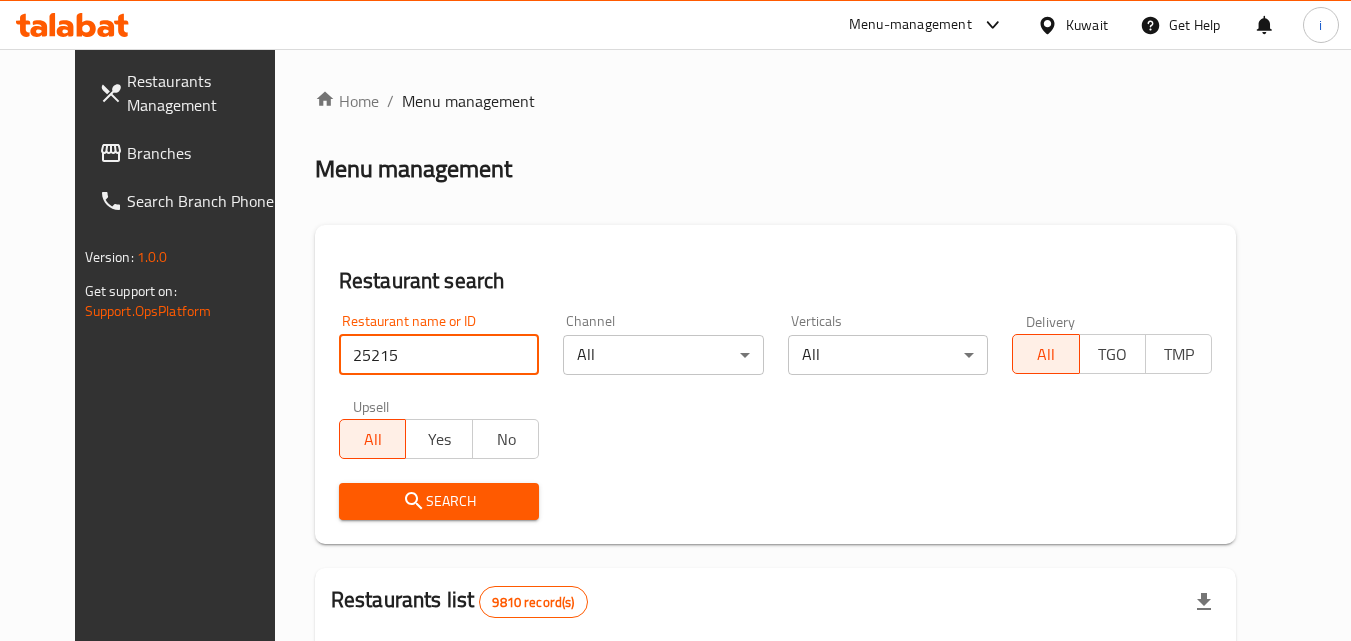 type on "25215" 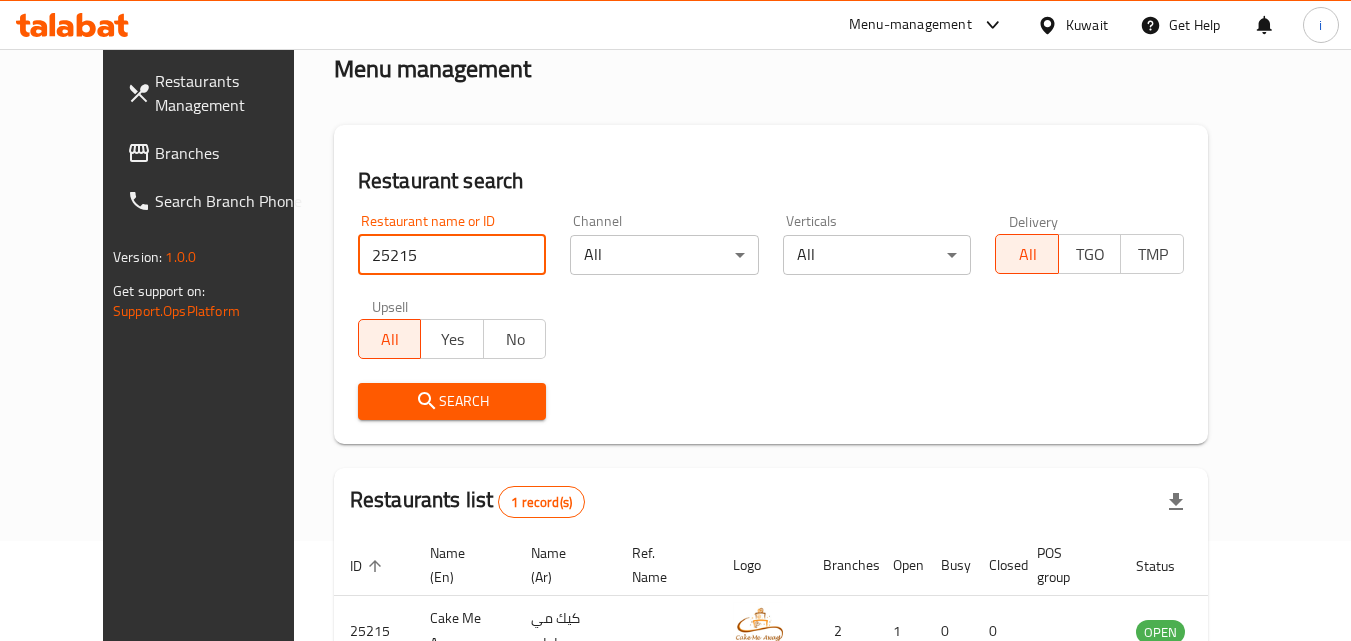 scroll, scrollTop: 234, scrollLeft: 0, axis: vertical 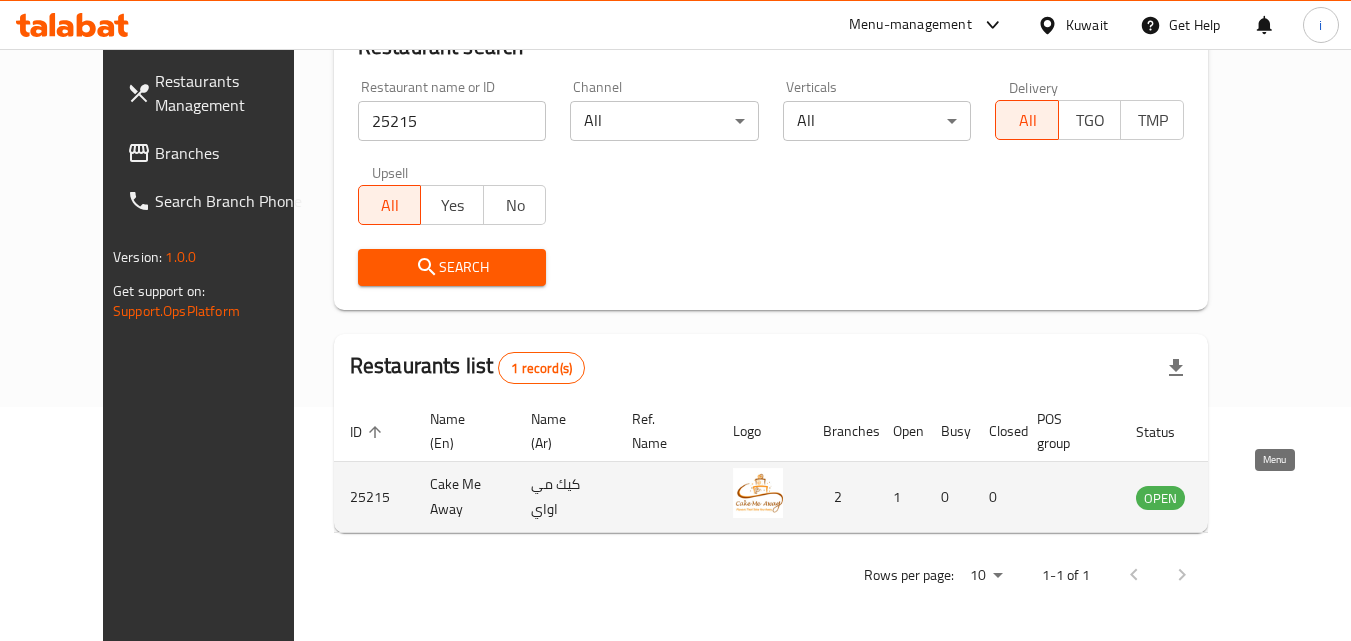 click 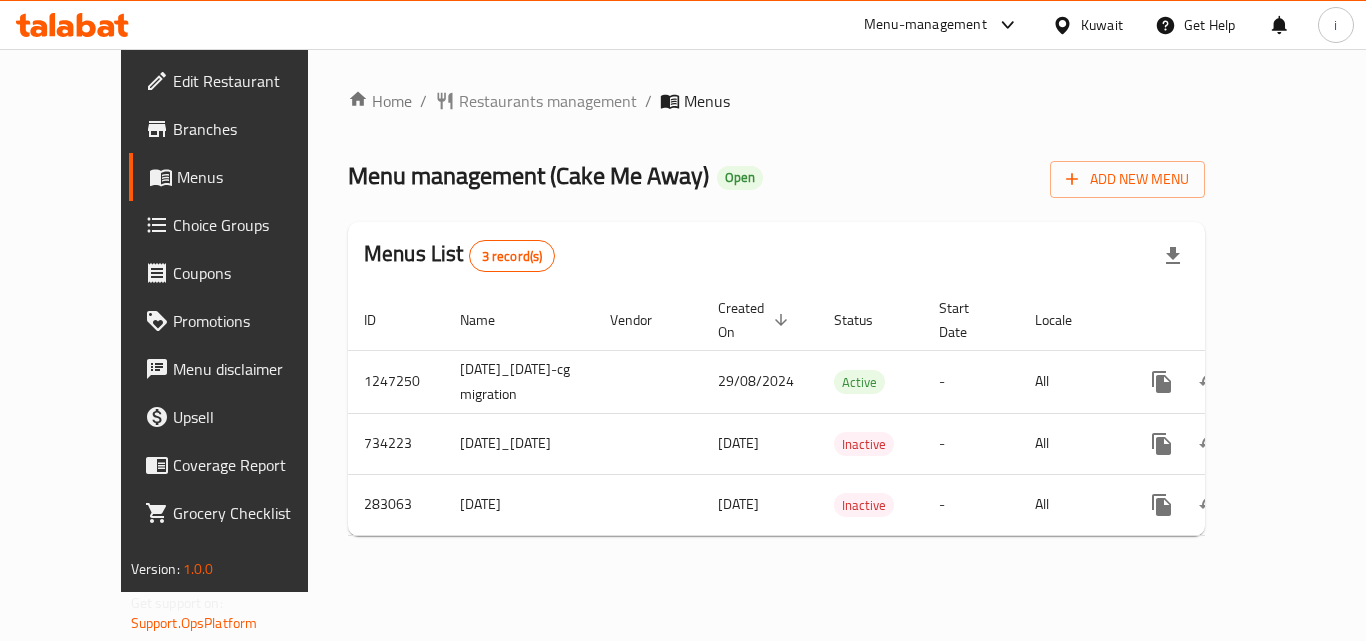 click at bounding box center (1066, 25) 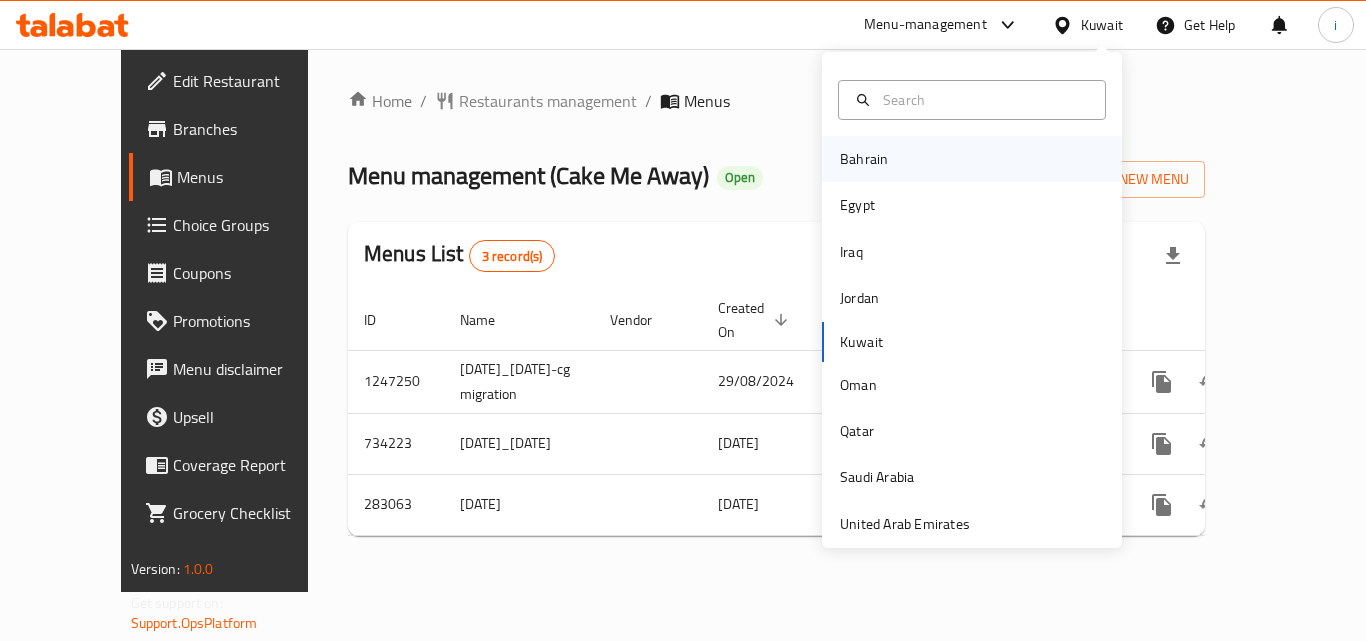 click on "Bahrain" at bounding box center [864, 159] 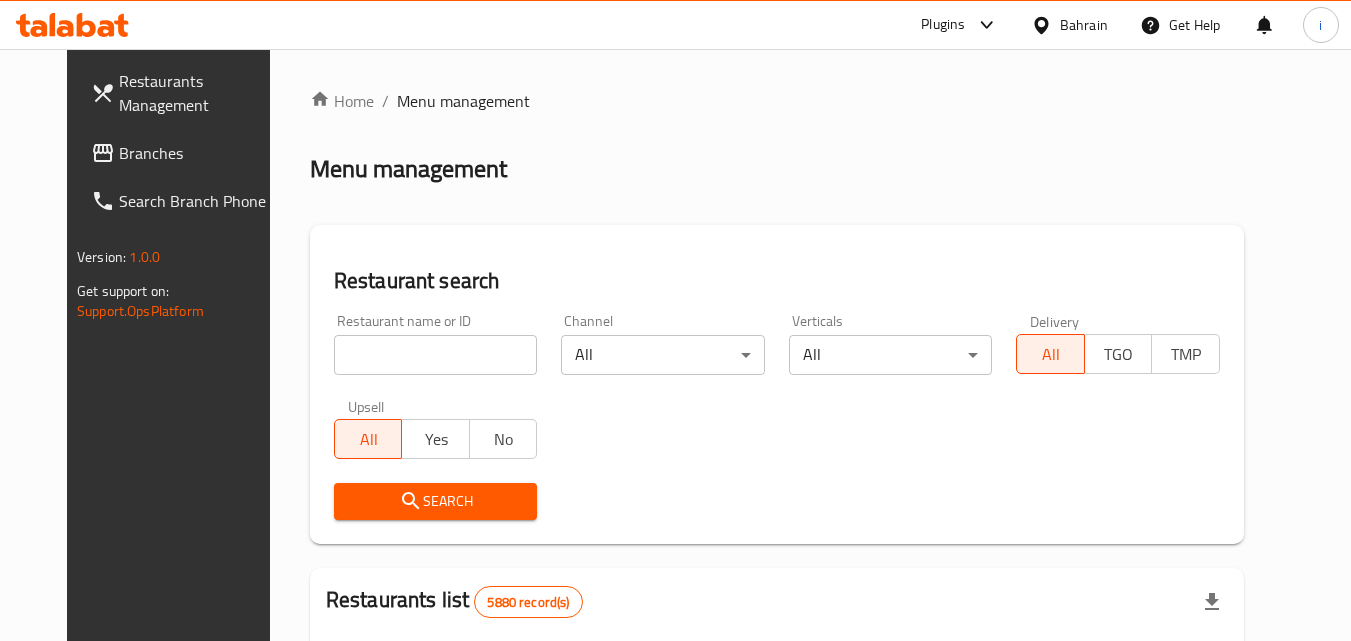 click on "Branches" at bounding box center [198, 153] 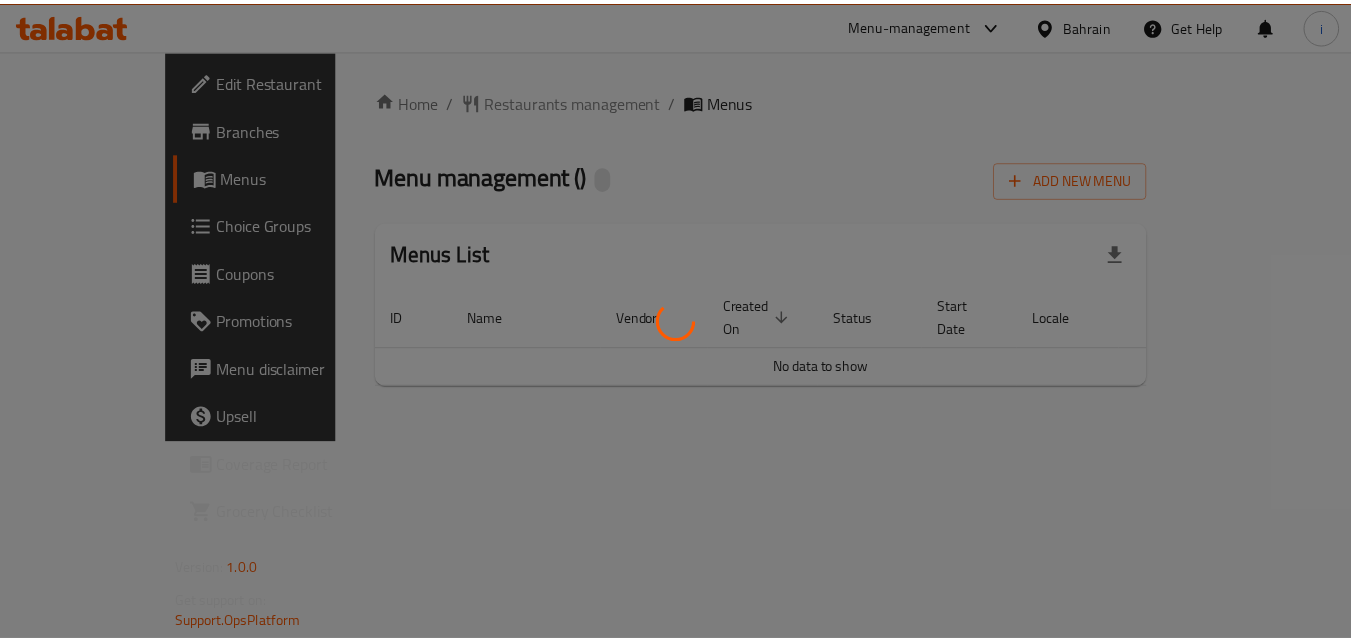 scroll, scrollTop: 0, scrollLeft: 0, axis: both 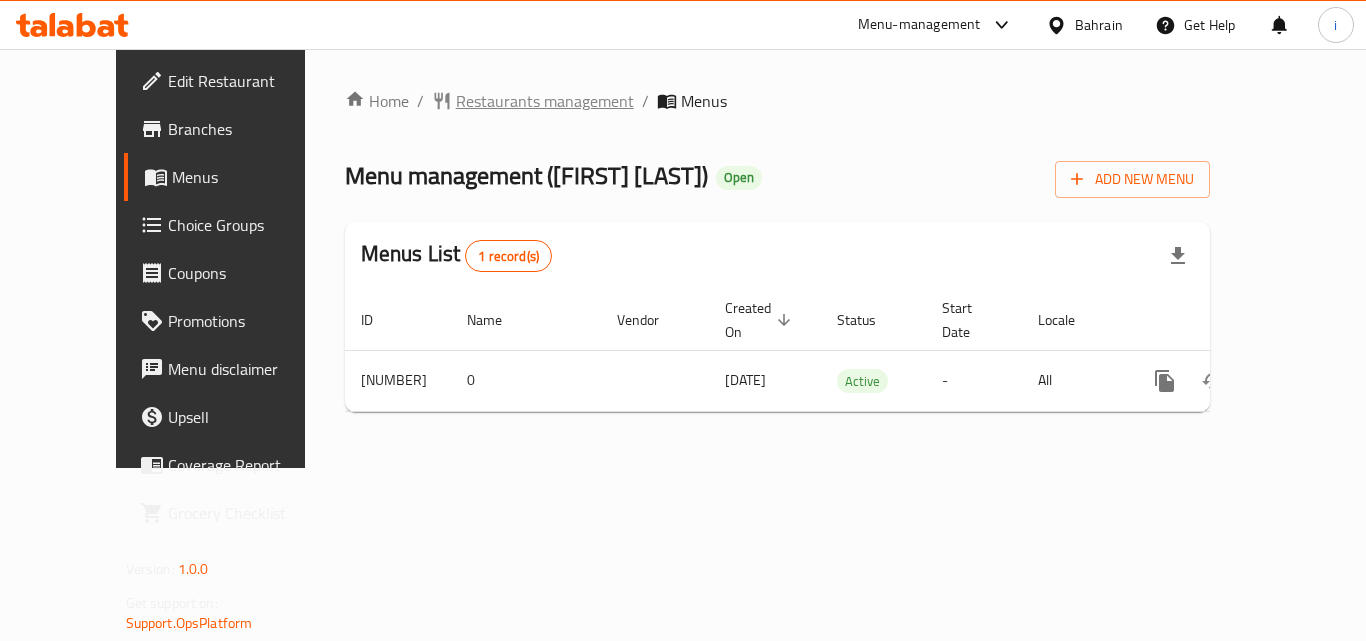 click on "Restaurants management" at bounding box center (545, 101) 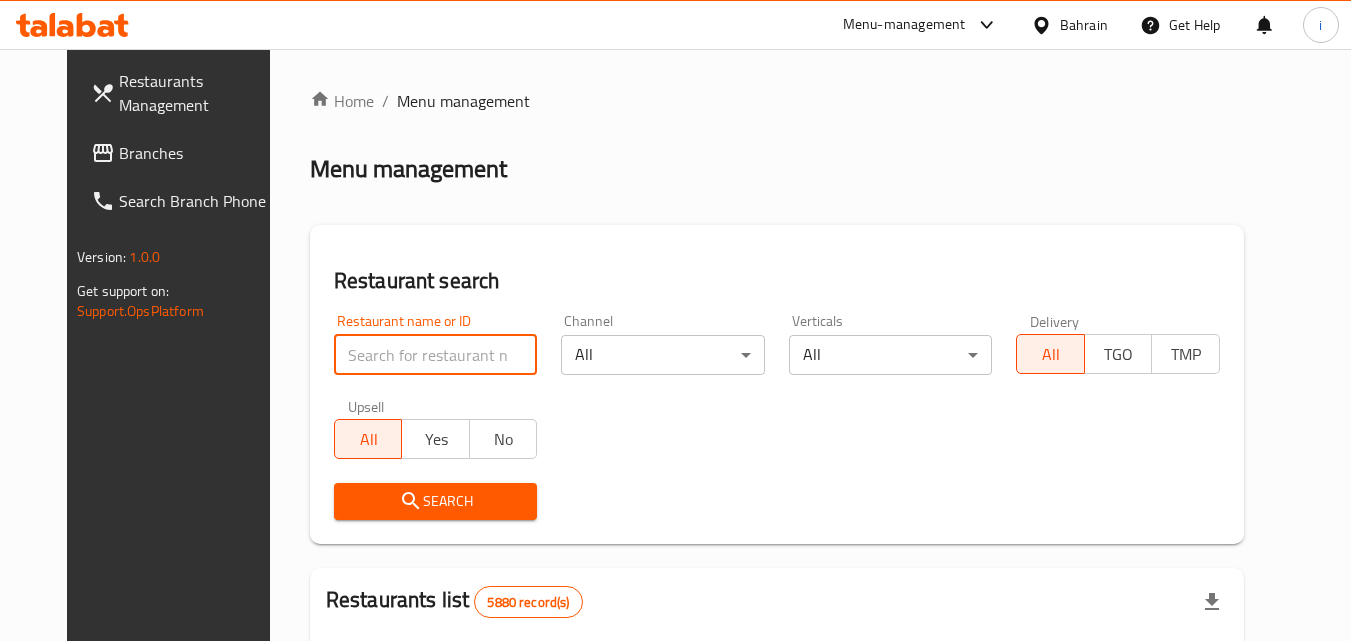click at bounding box center [436, 355] 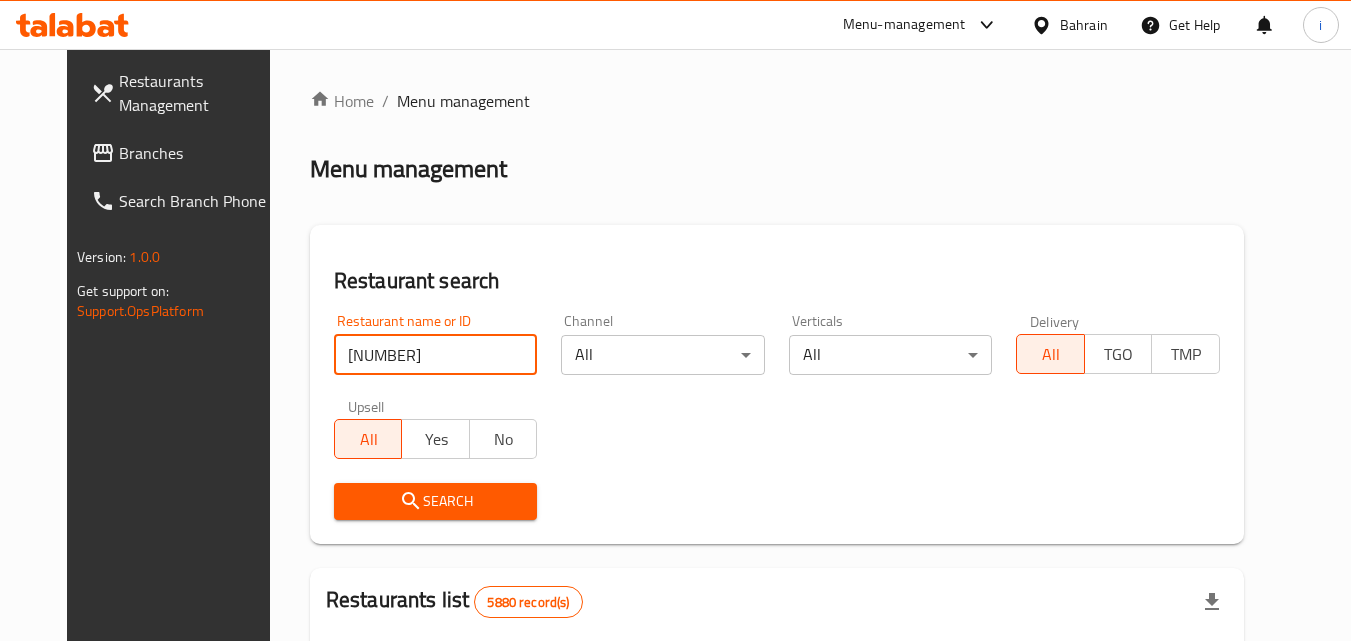 type on "675500" 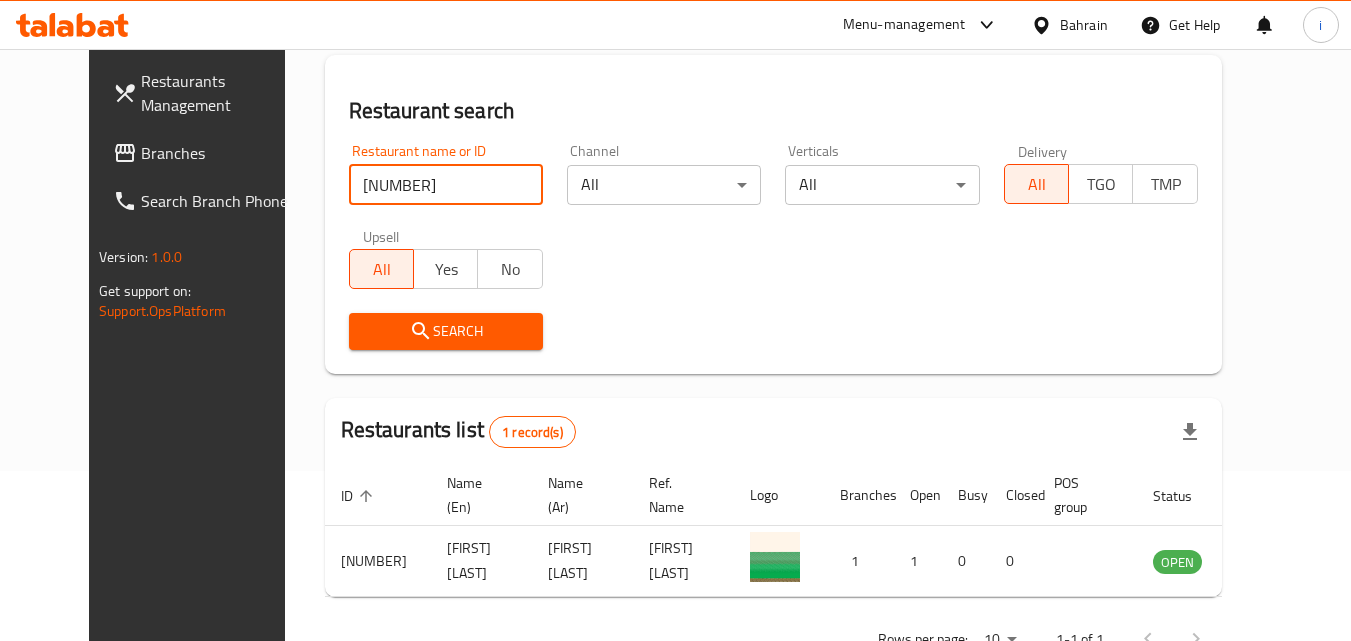 scroll, scrollTop: 234, scrollLeft: 0, axis: vertical 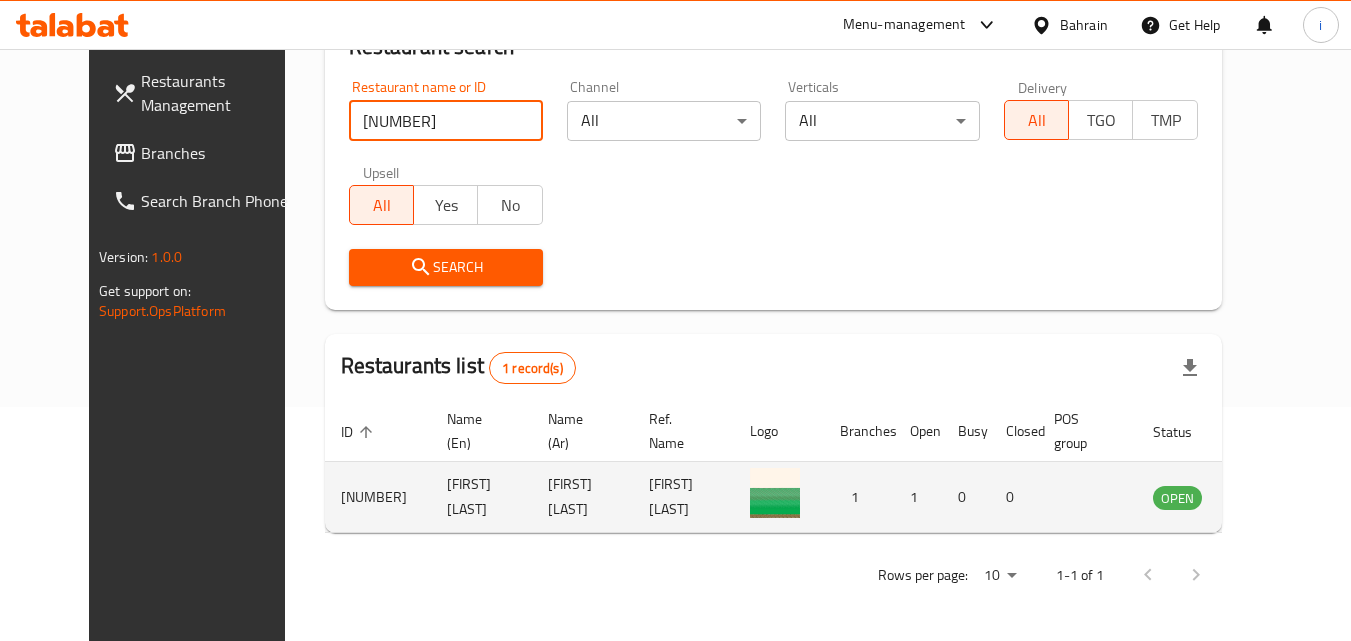 click 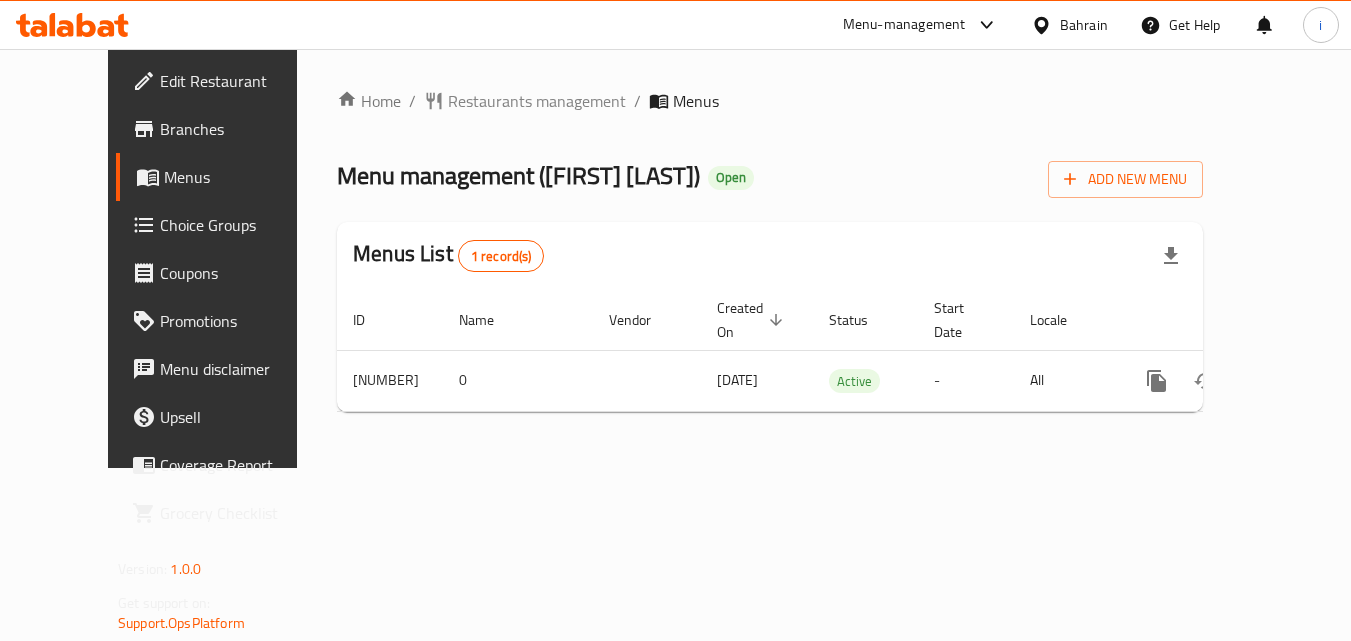 scroll, scrollTop: 0, scrollLeft: 0, axis: both 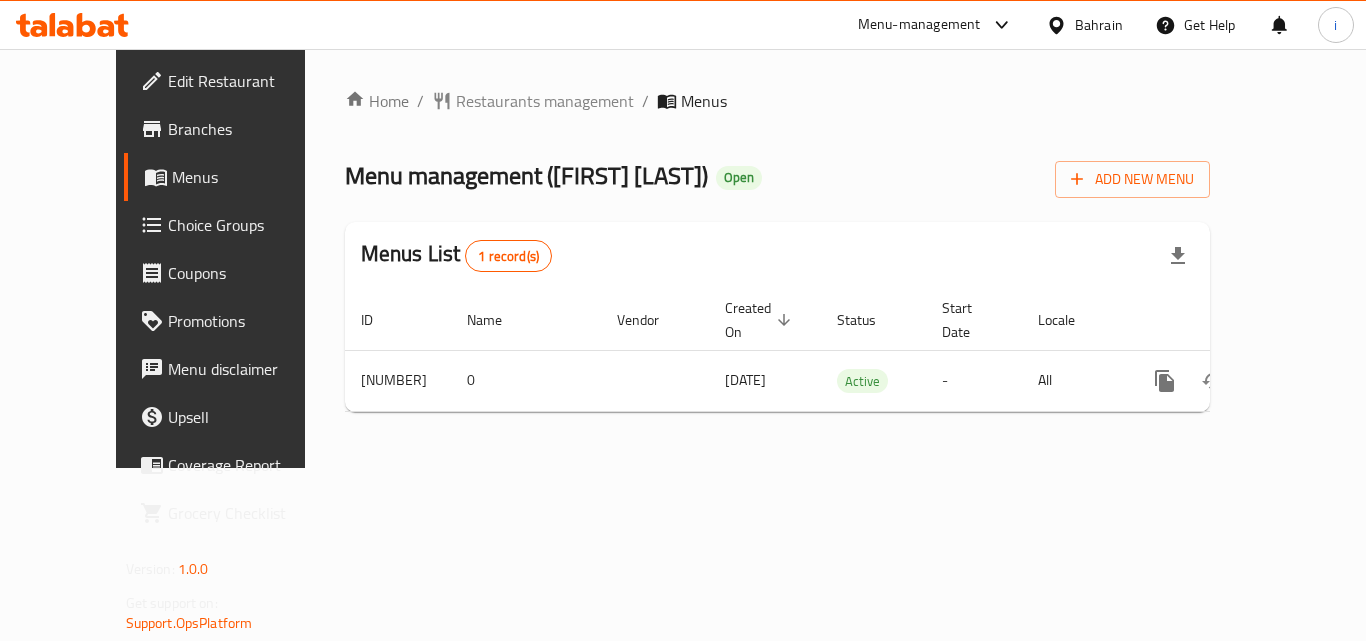 click at bounding box center (1060, 25) 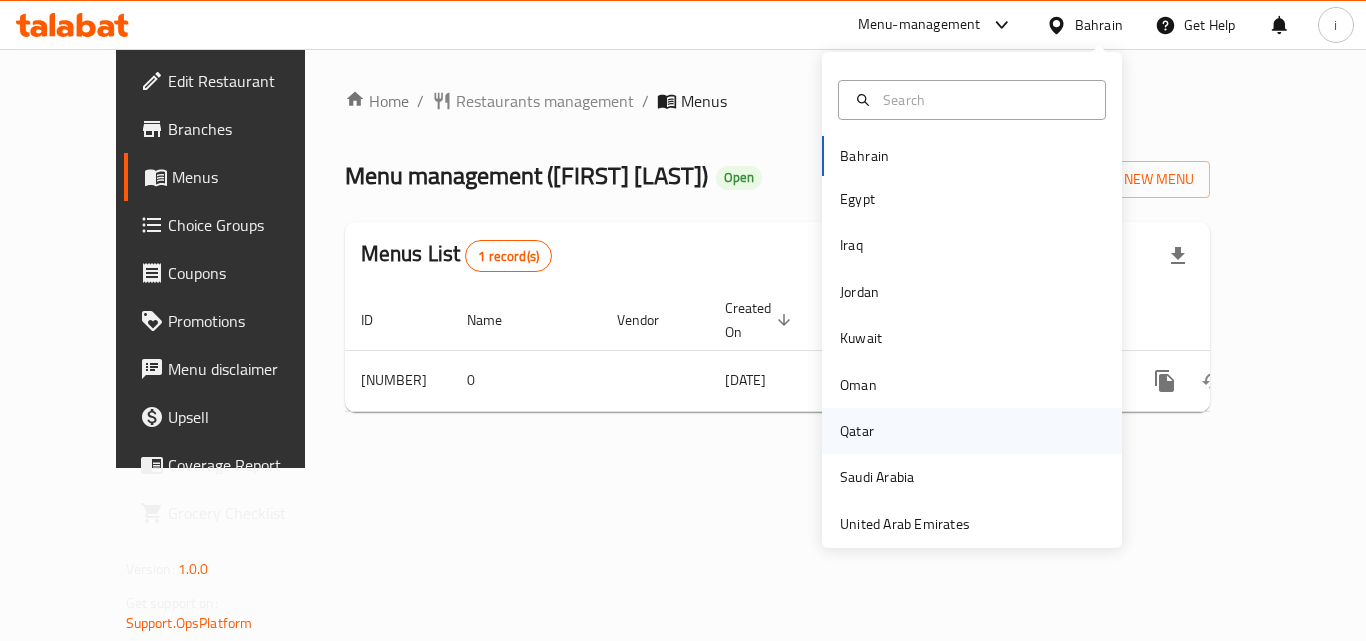 click on "Qatar" at bounding box center (857, 431) 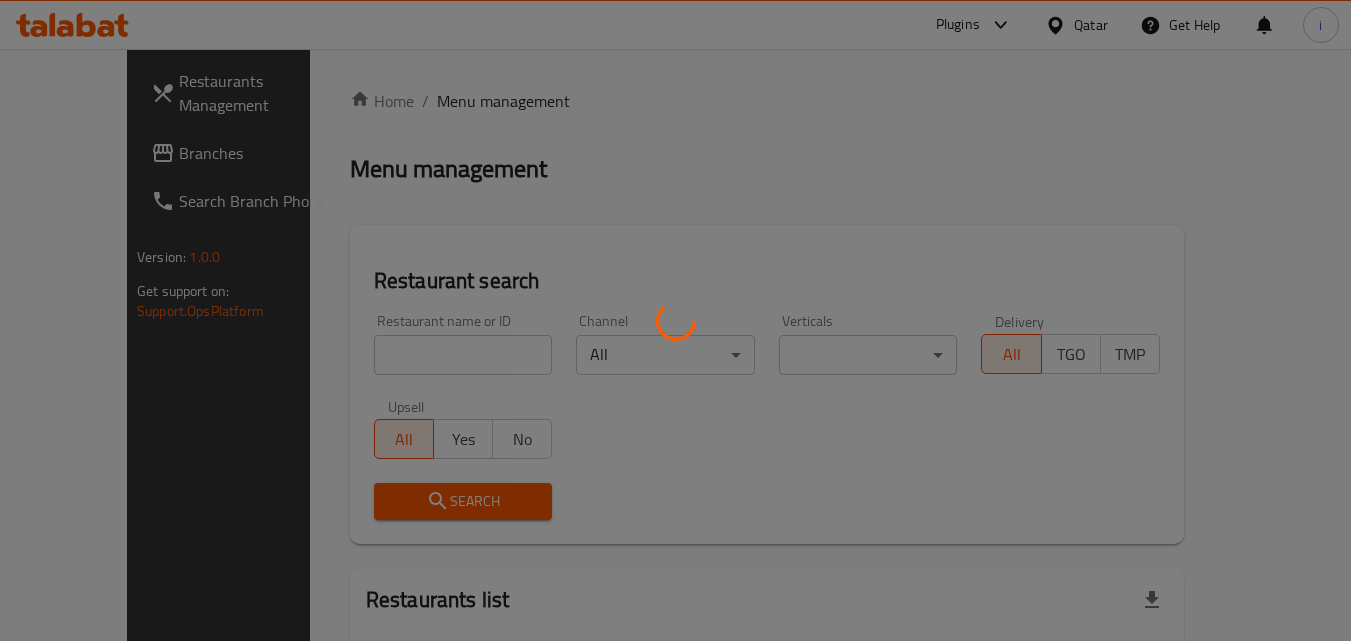 click at bounding box center (675, 320) 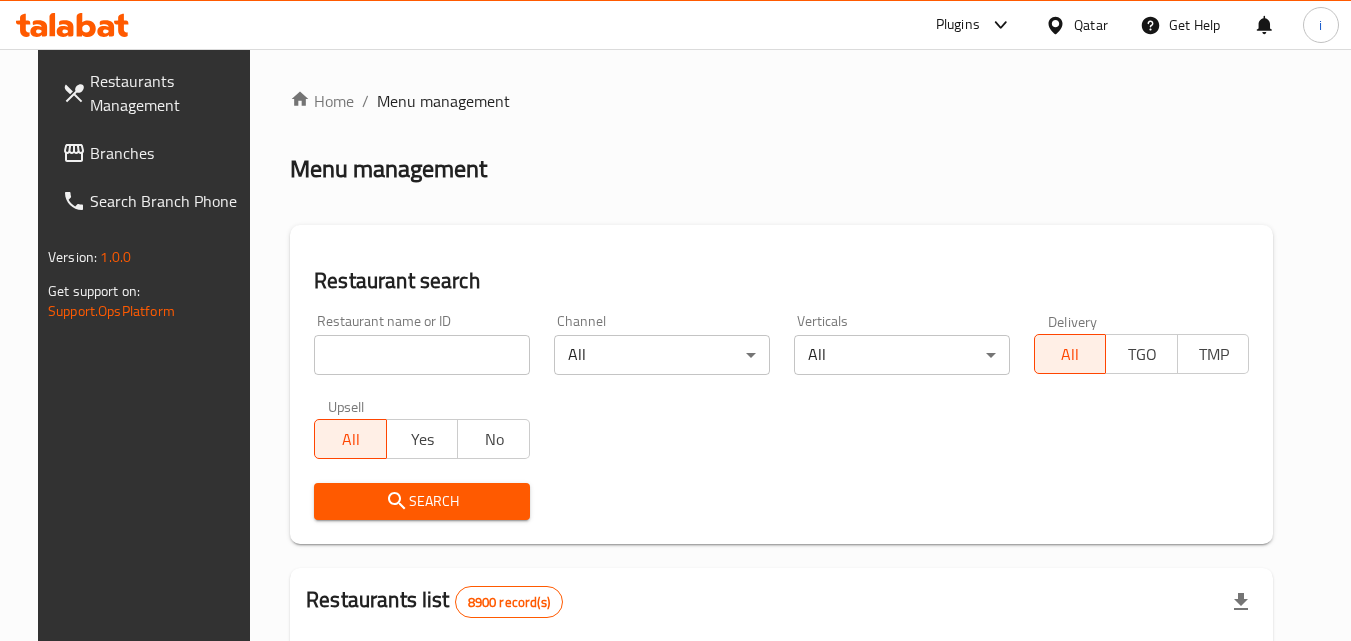 click at bounding box center (1000, 25) 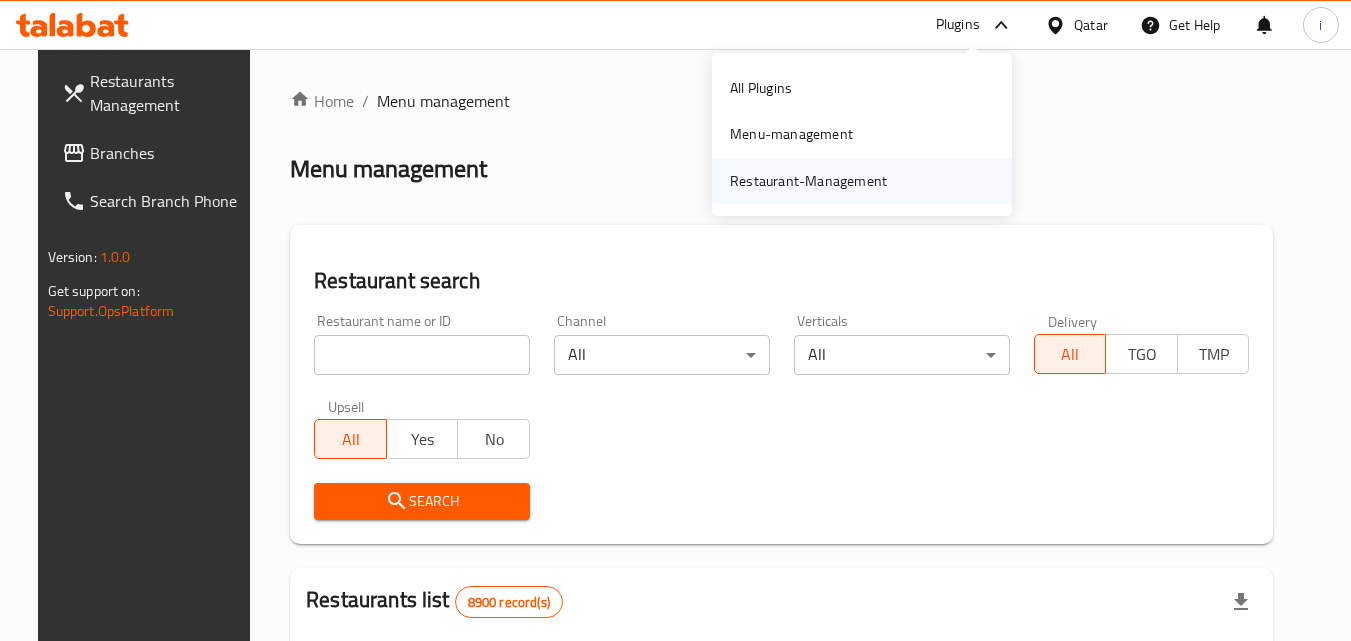 click on "Restaurant-Management" at bounding box center (808, 181) 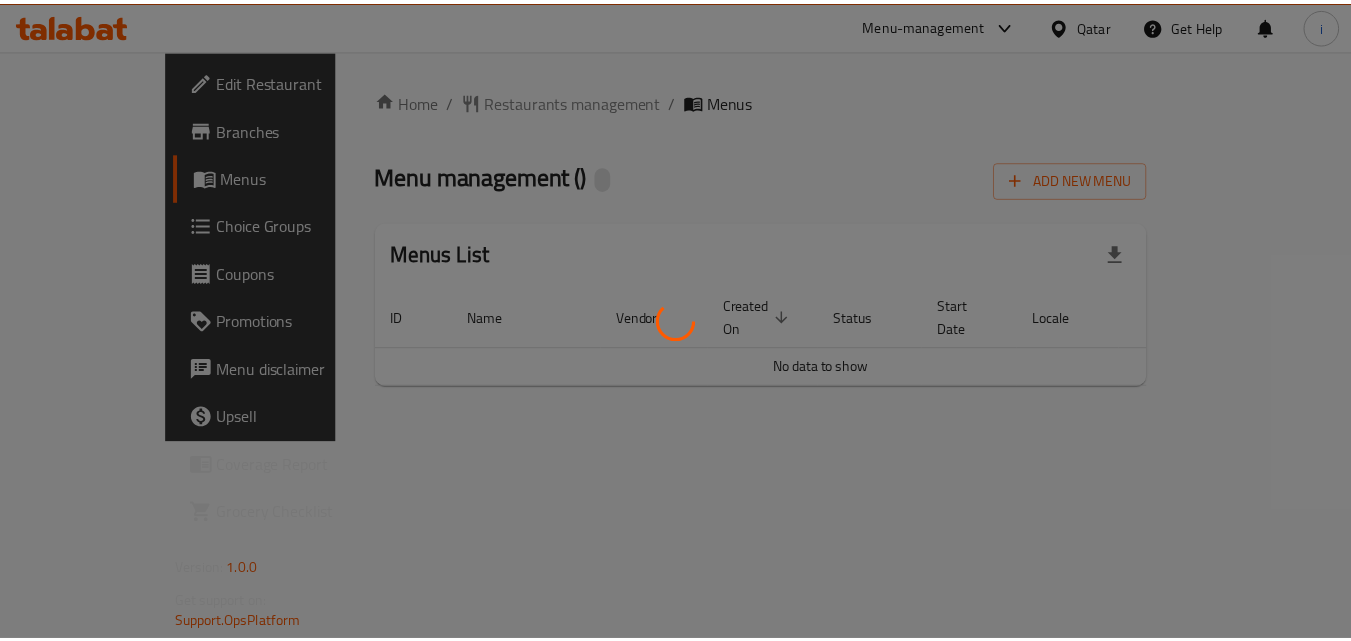scroll, scrollTop: 0, scrollLeft: 0, axis: both 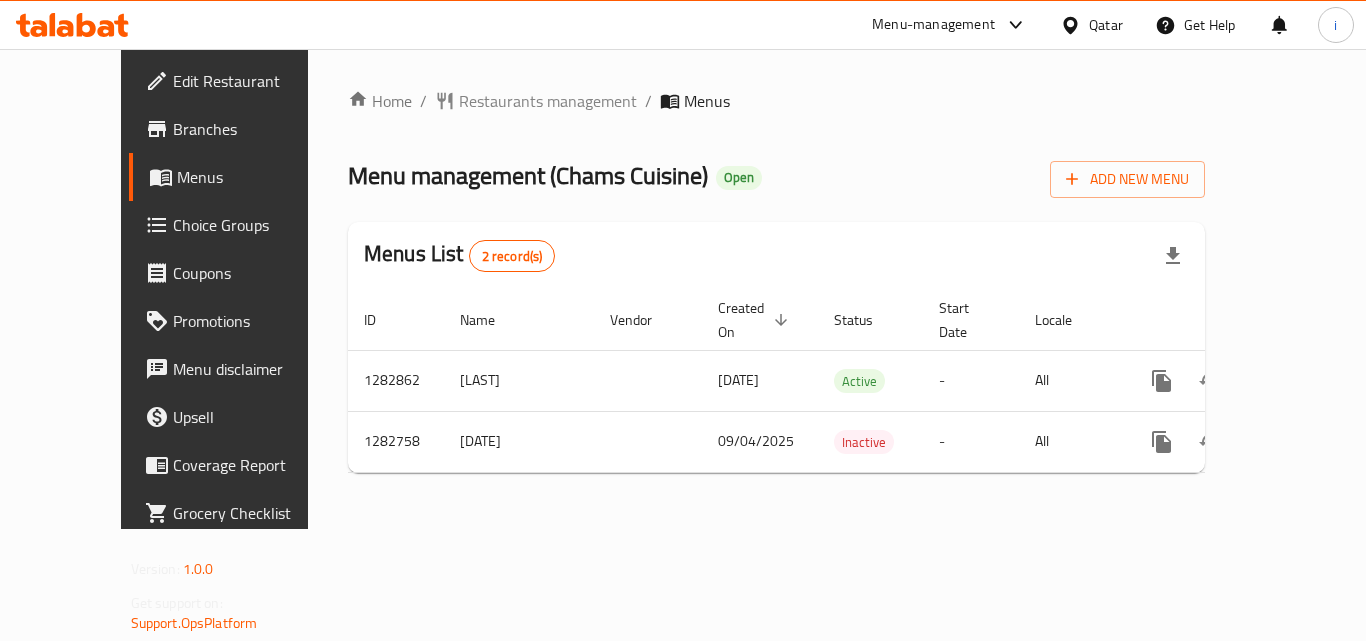 click on "Restaurants management" at bounding box center (548, 101) 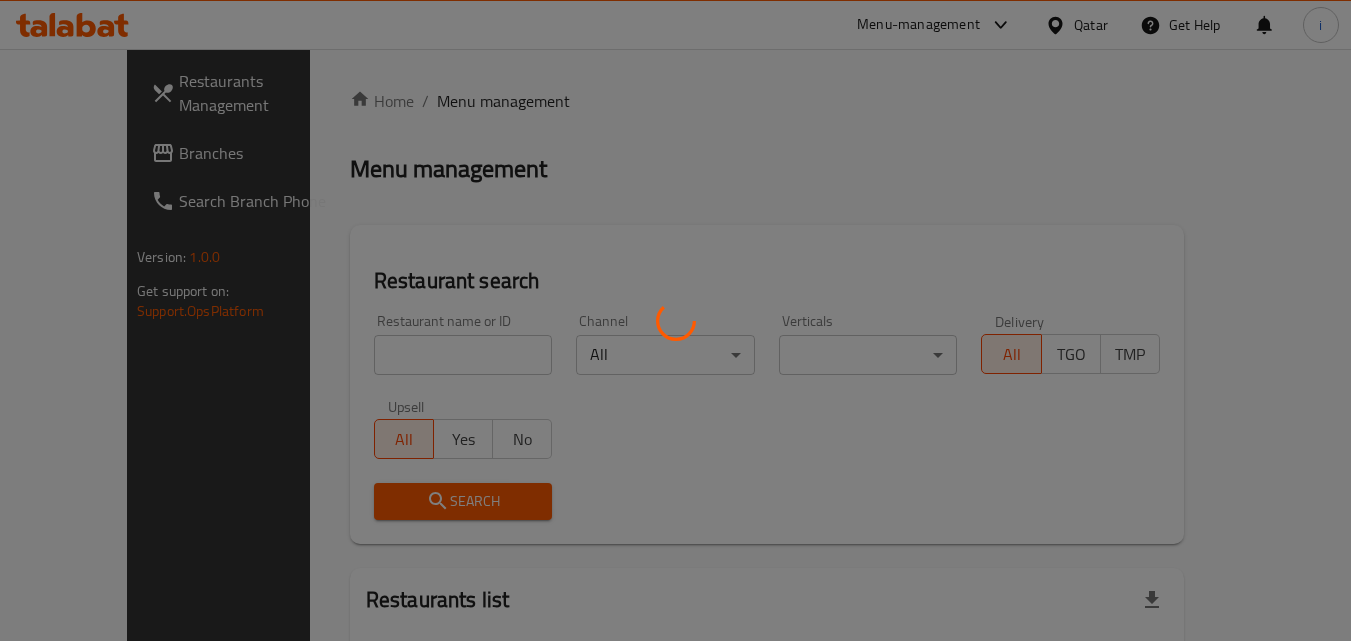 click at bounding box center (675, 320) 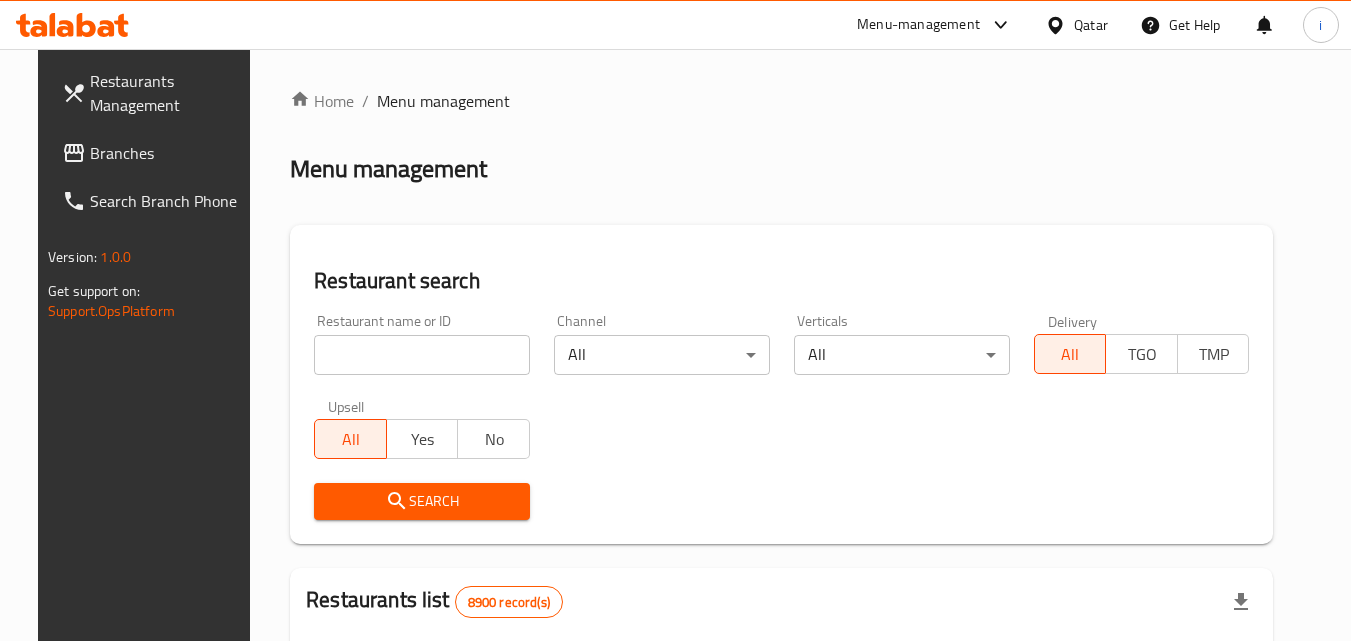 click at bounding box center [422, 355] 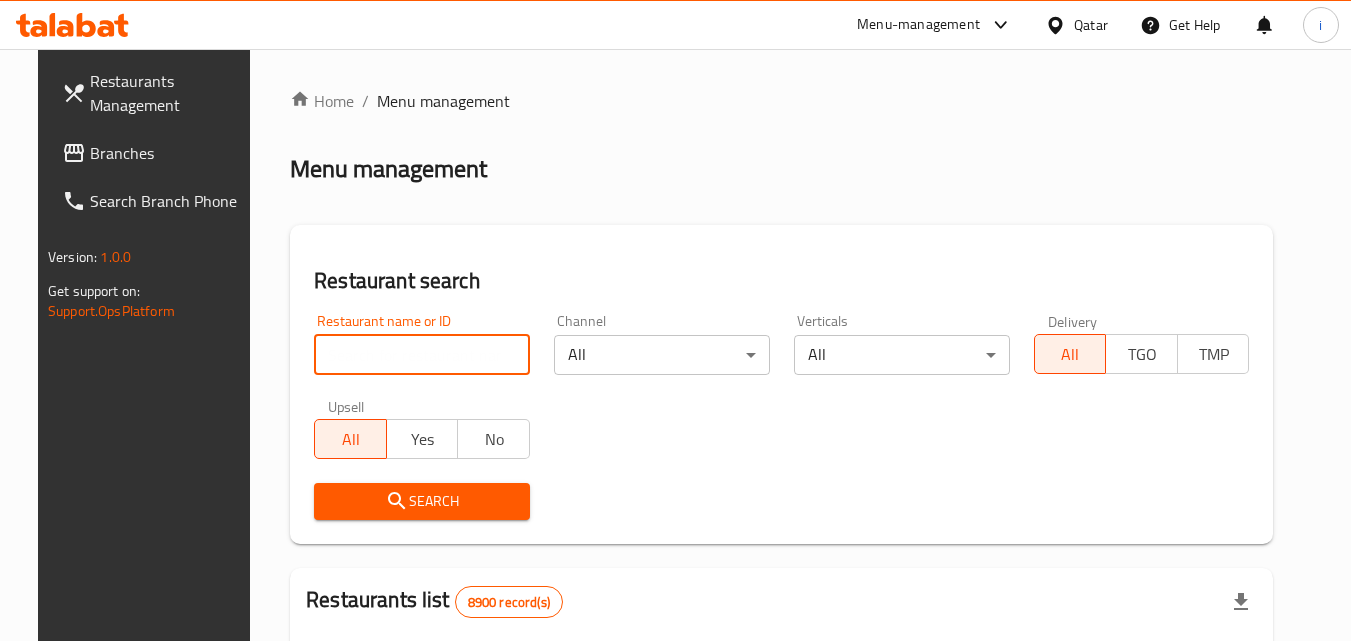 paste on "694966" 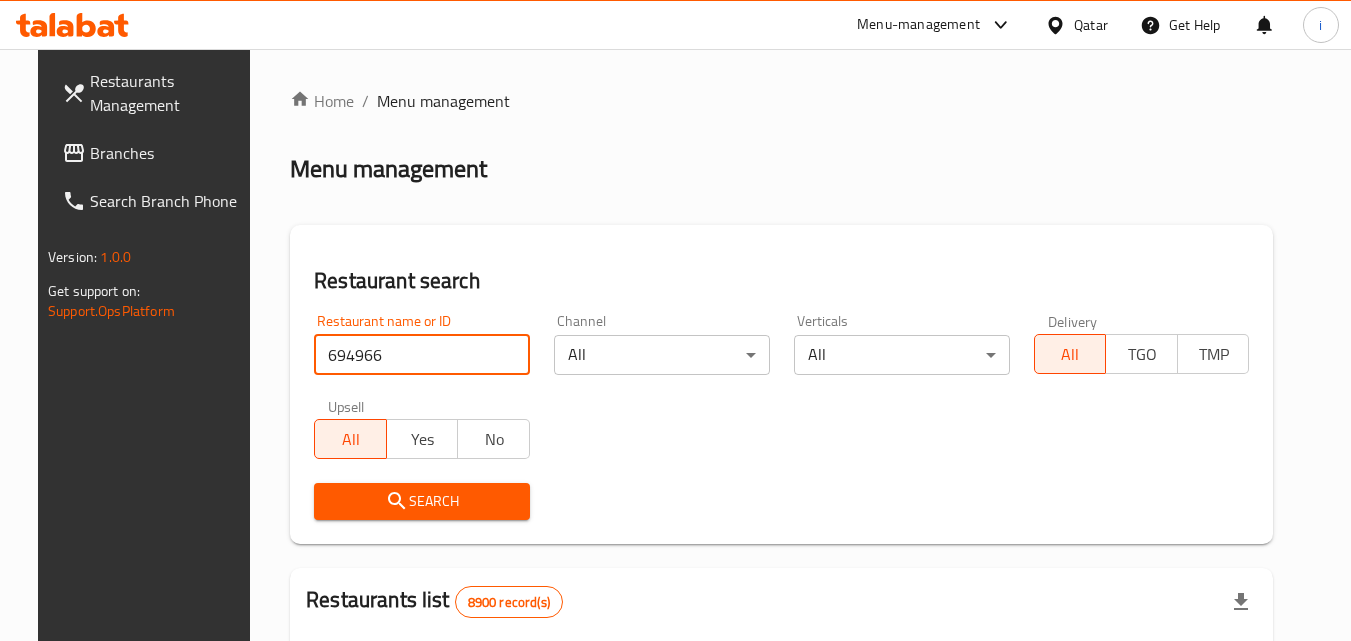 type on "694966" 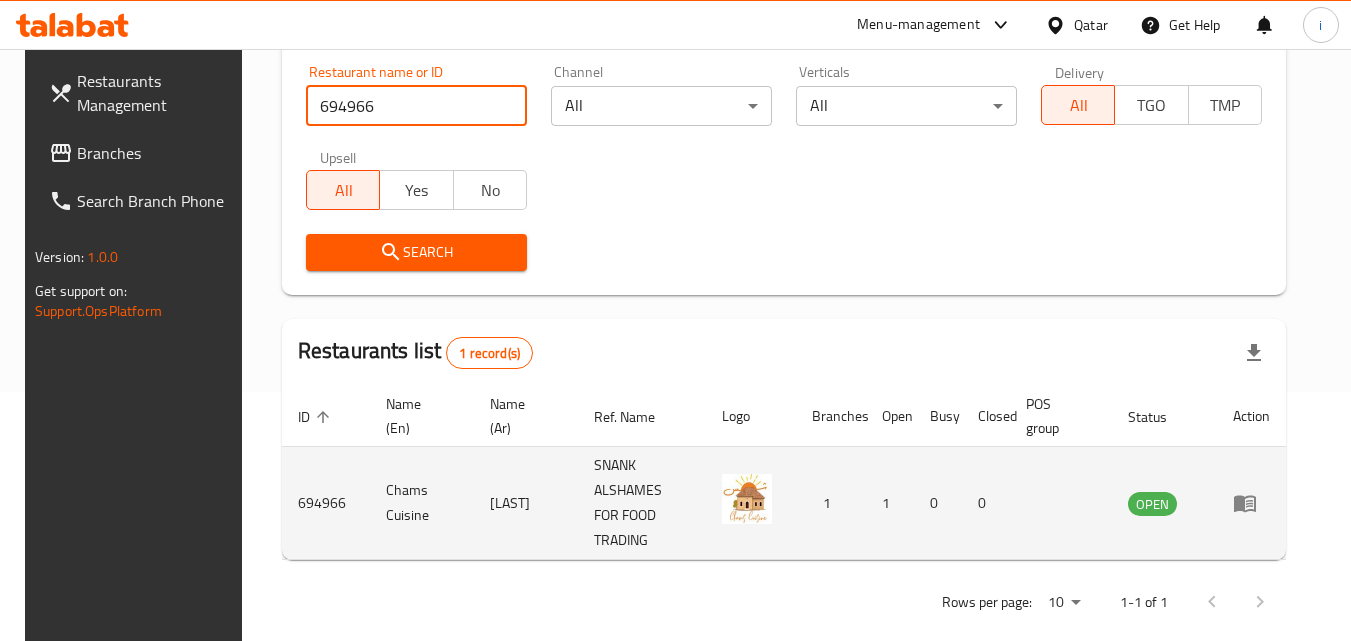 scroll, scrollTop: 251, scrollLeft: 0, axis: vertical 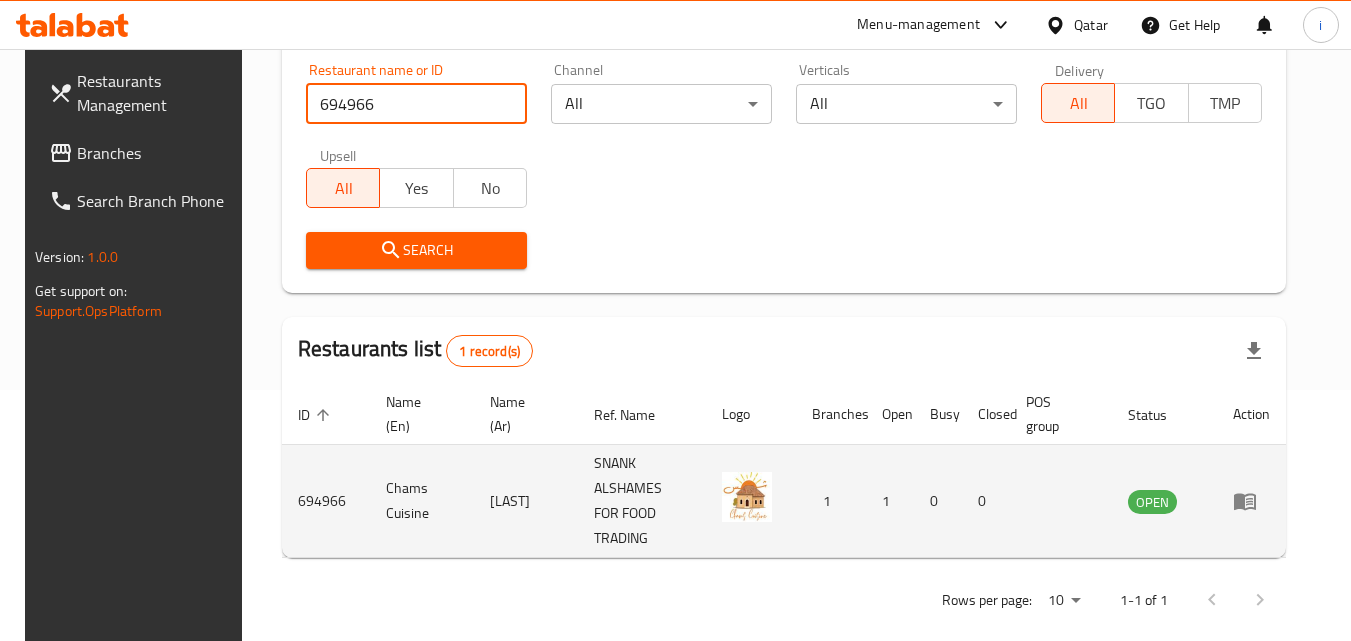 click at bounding box center (1251, 501) 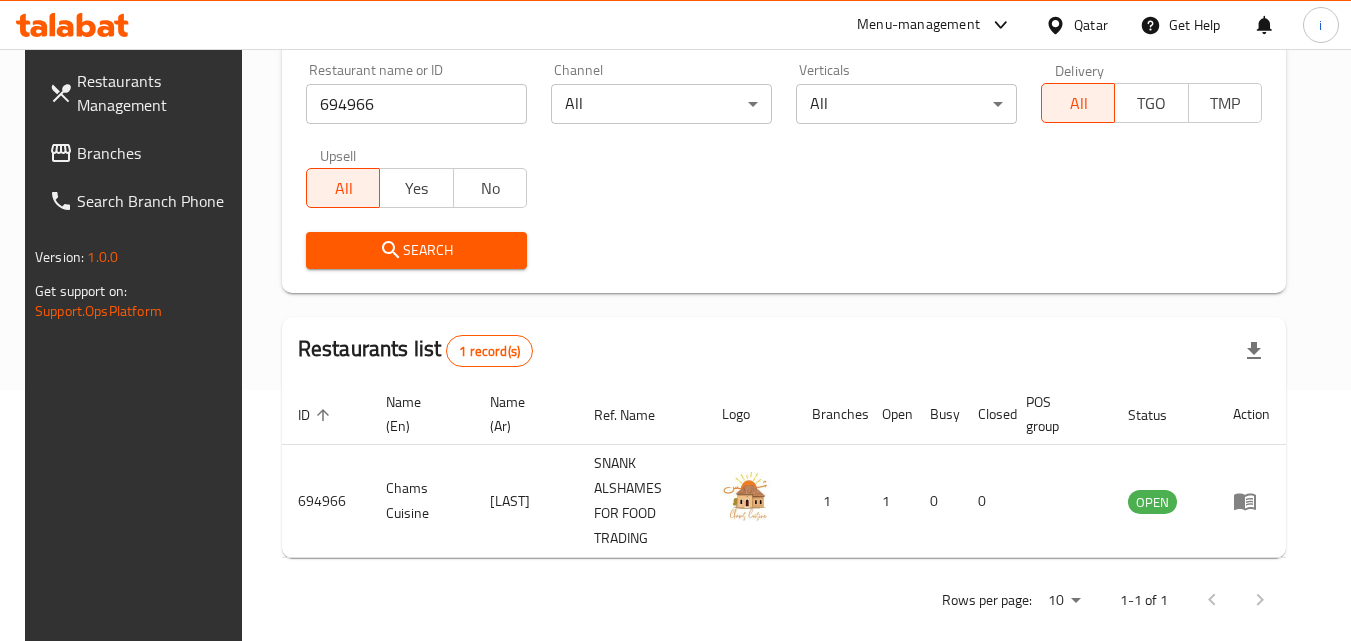 click on "Menu-management" at bounding box center [918, 25] 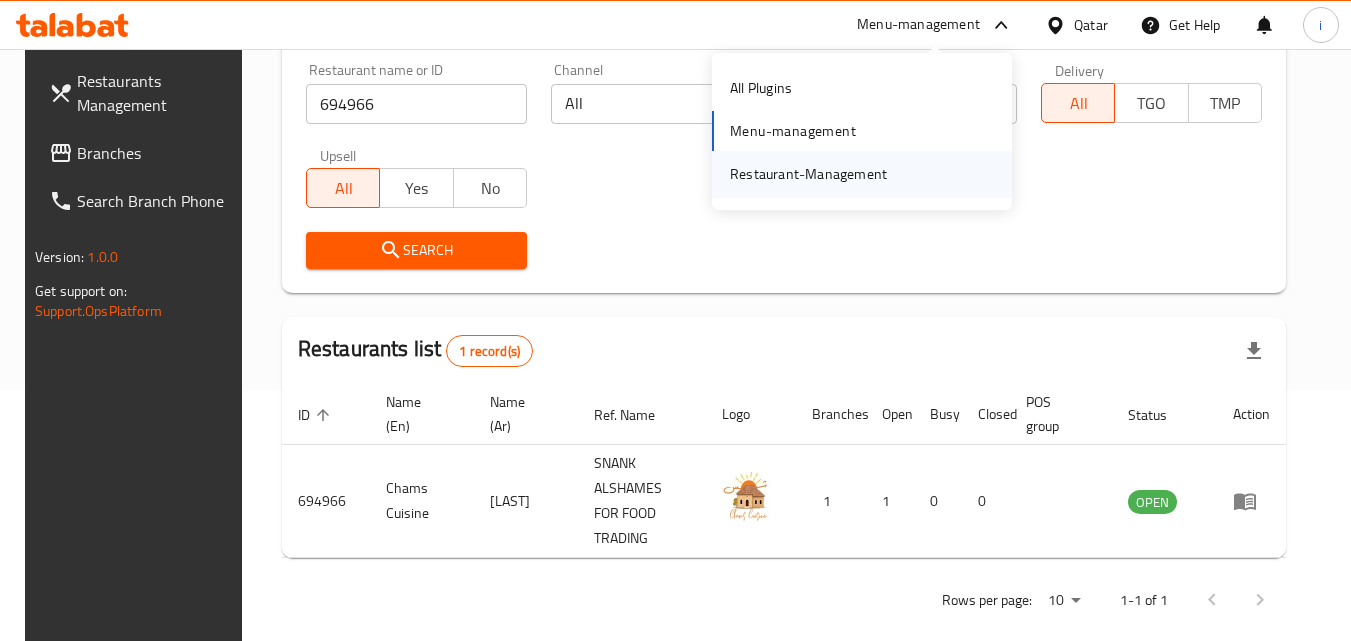 click on "Restaurant-Management" at bounding box center (808, 174) 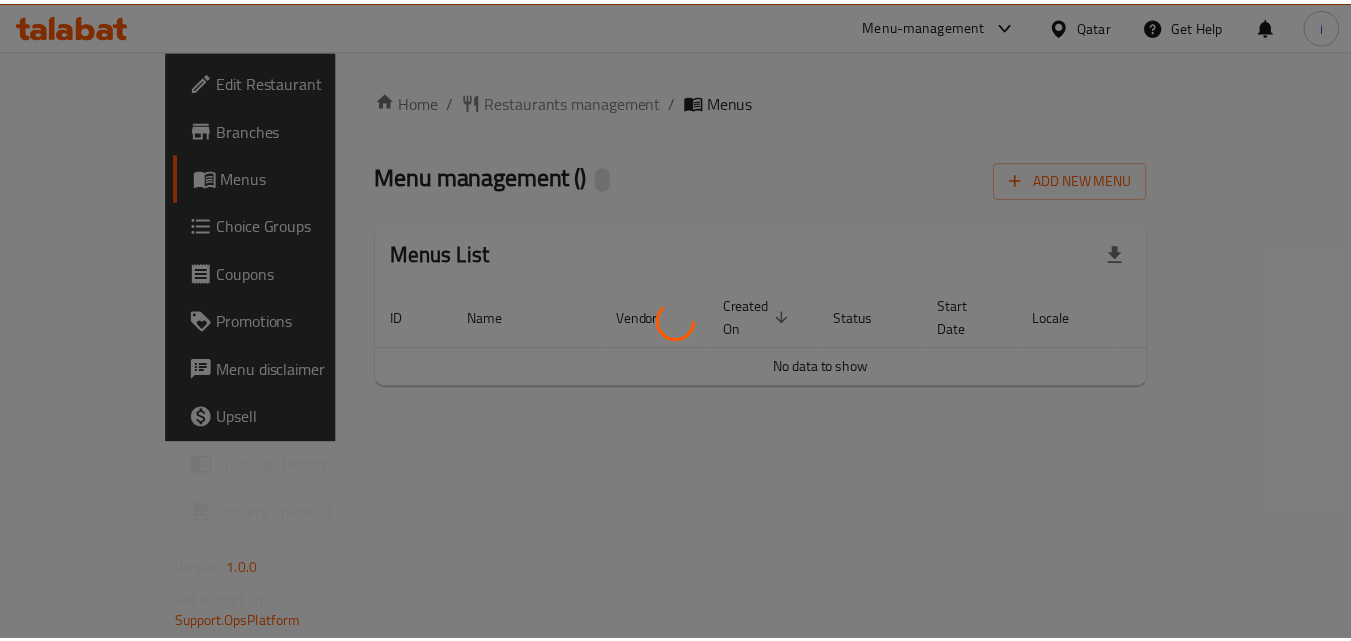 scroll, scrollTop: 0, scrollLeft: 0, axis: both 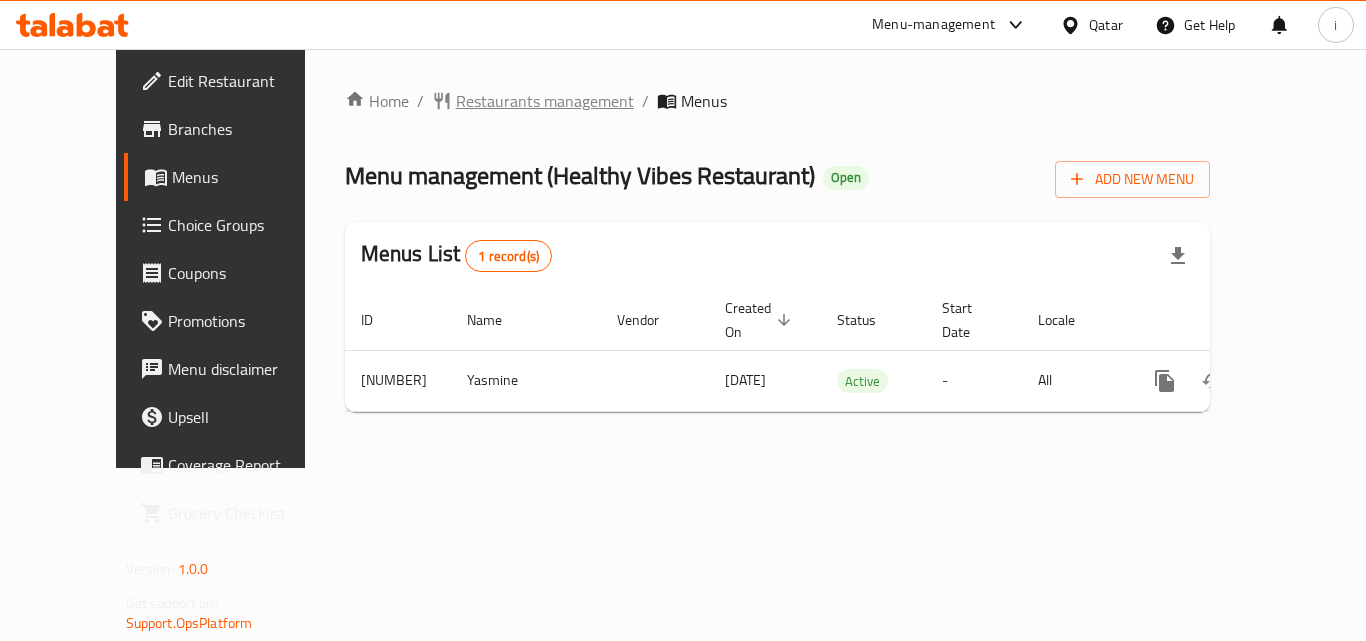 click on "Restaurants management" at bounding box center [545, 101] 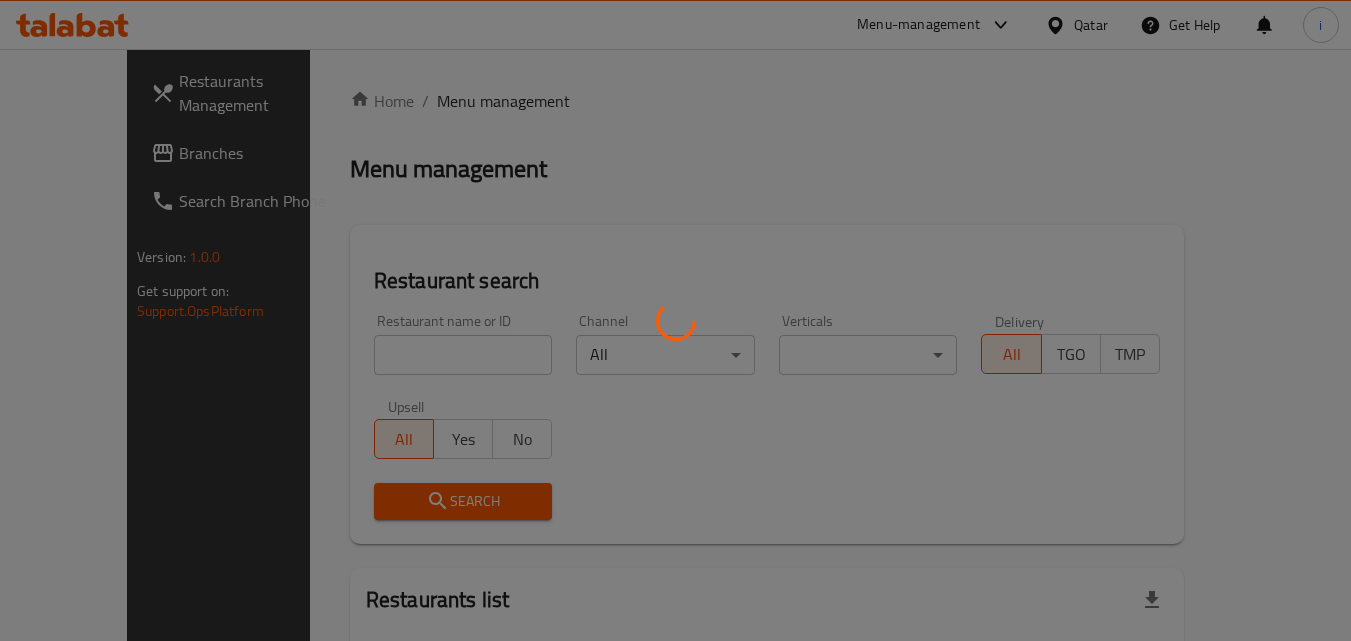 click at bounding box center [675, 320] 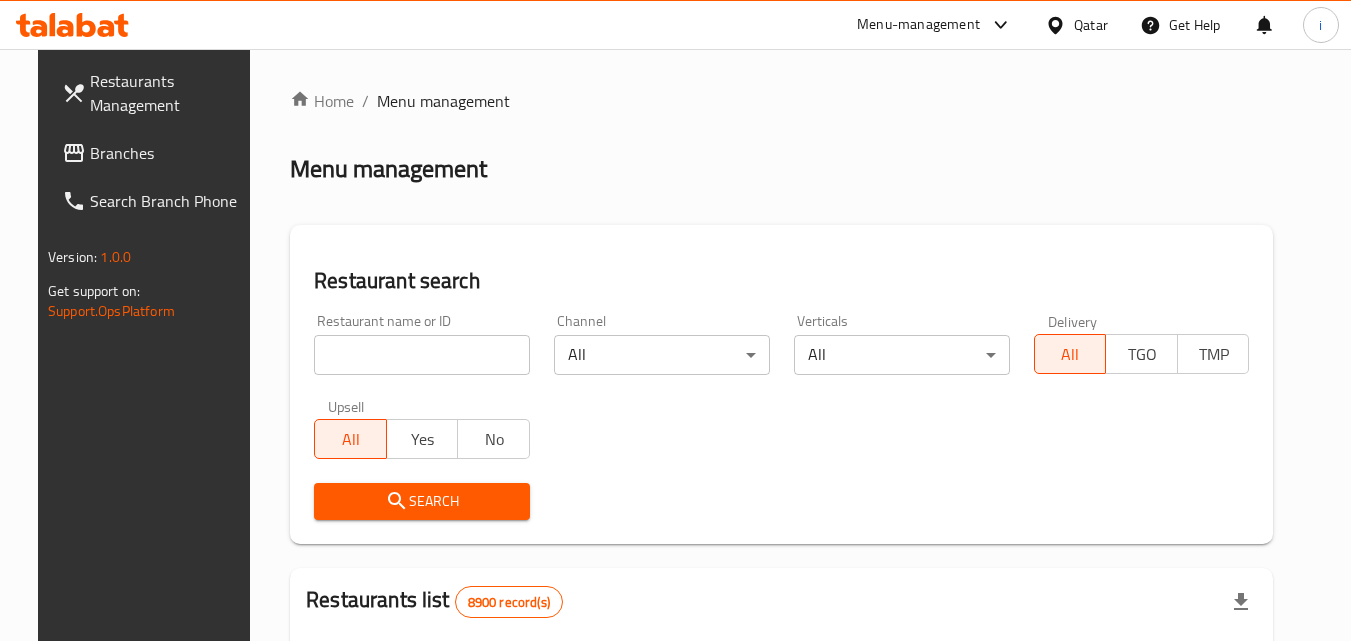 click at bounding box center [422, 355] 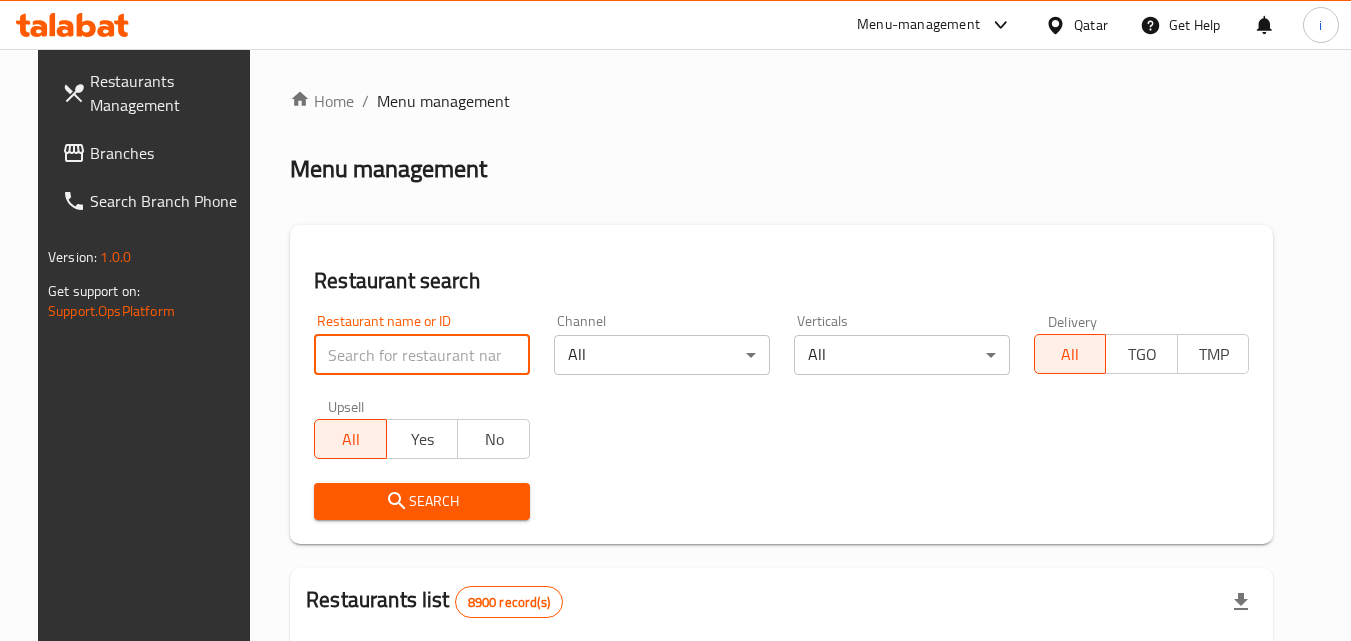 paste on "[NUMBER]" 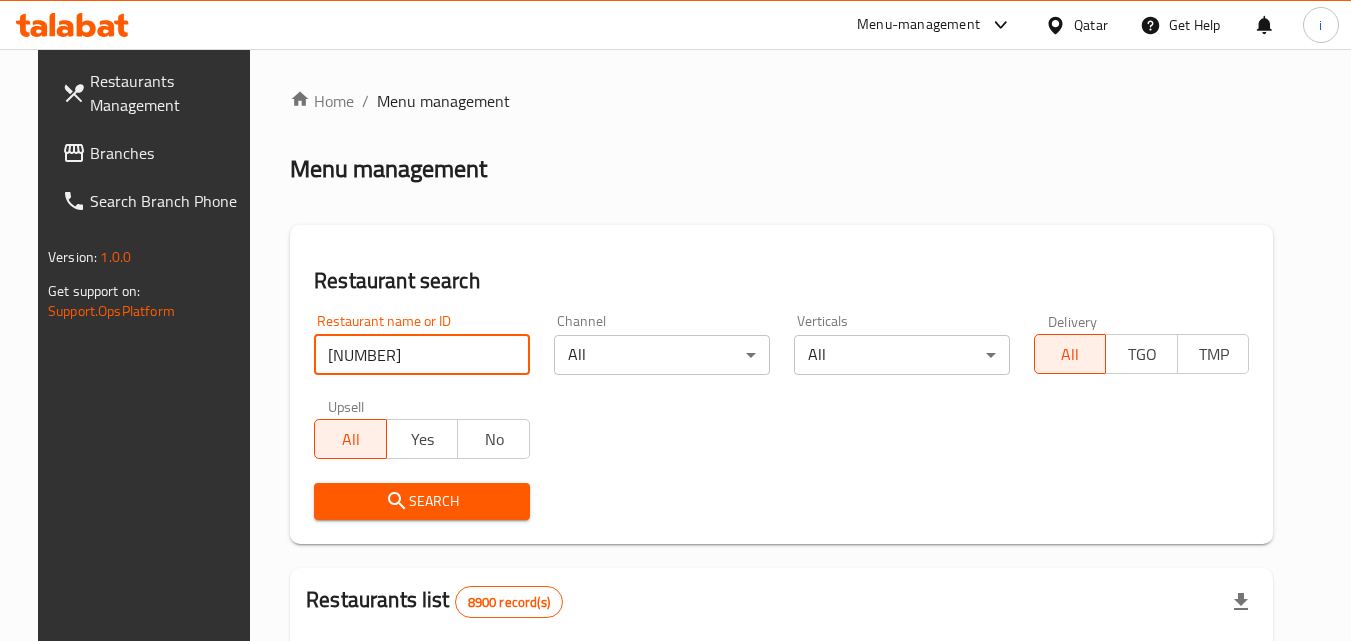 type on "[NUMBER]" 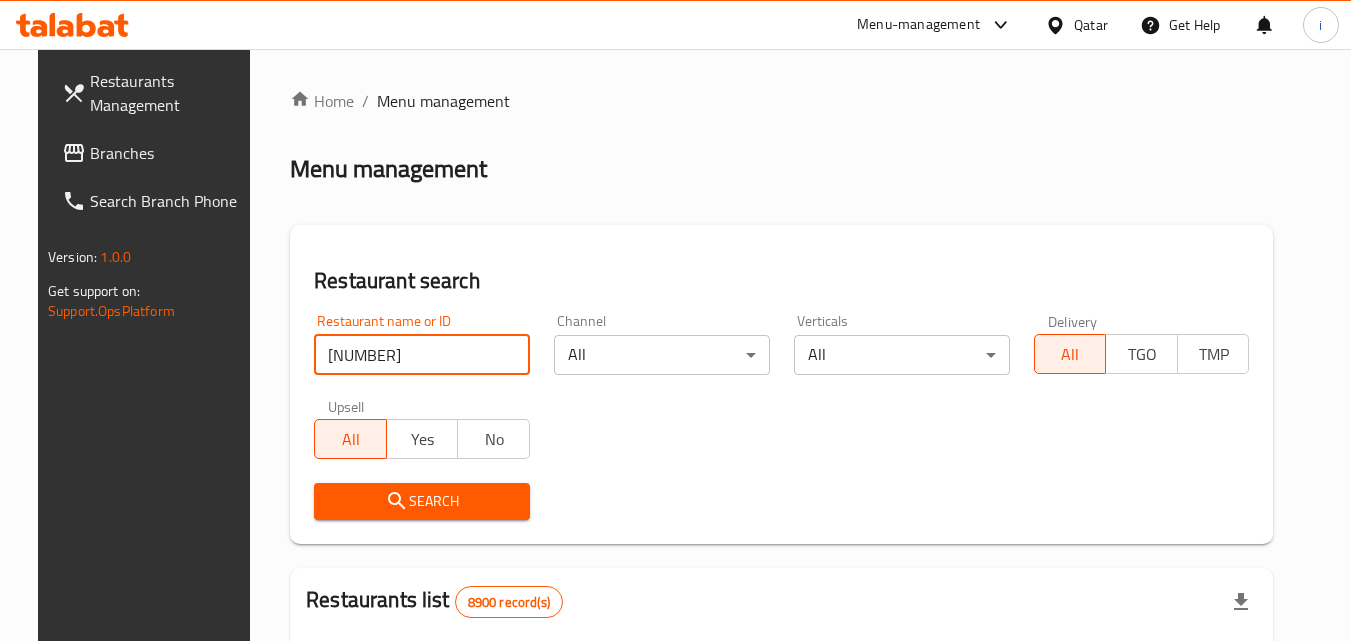 click on "Search" at bounding box center [422, 501] 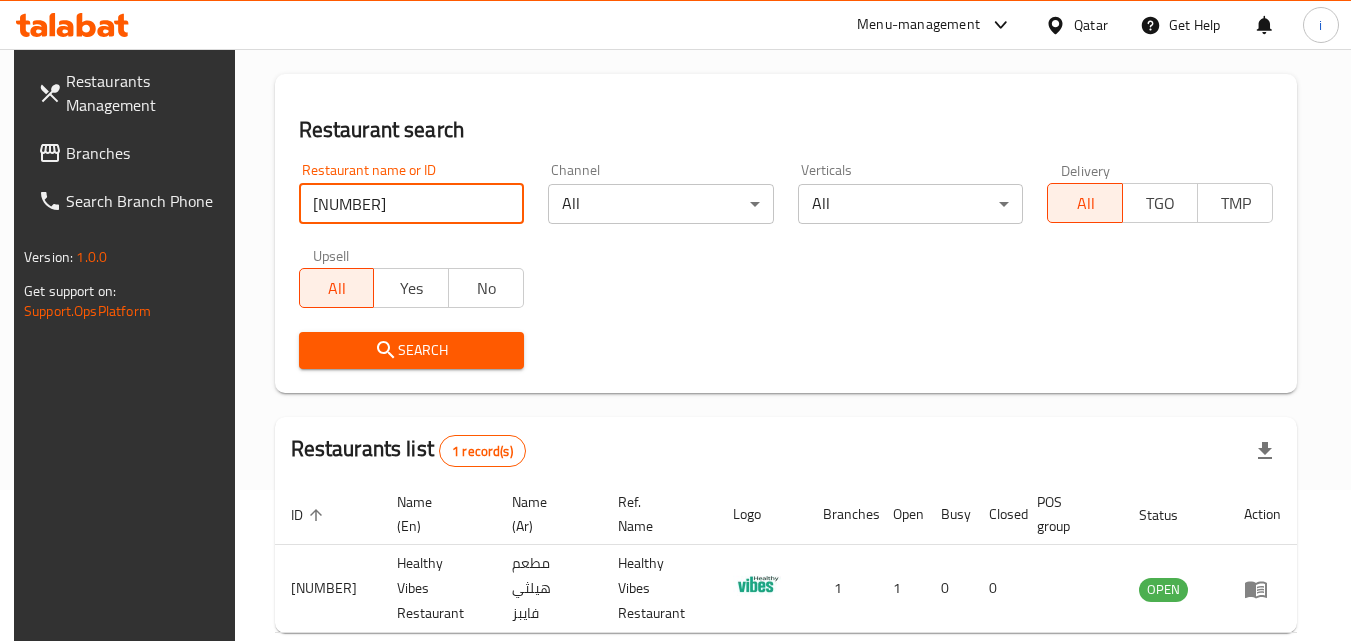 scroll, scrollTop: 234, scrollLeft: 0, axis: vertical 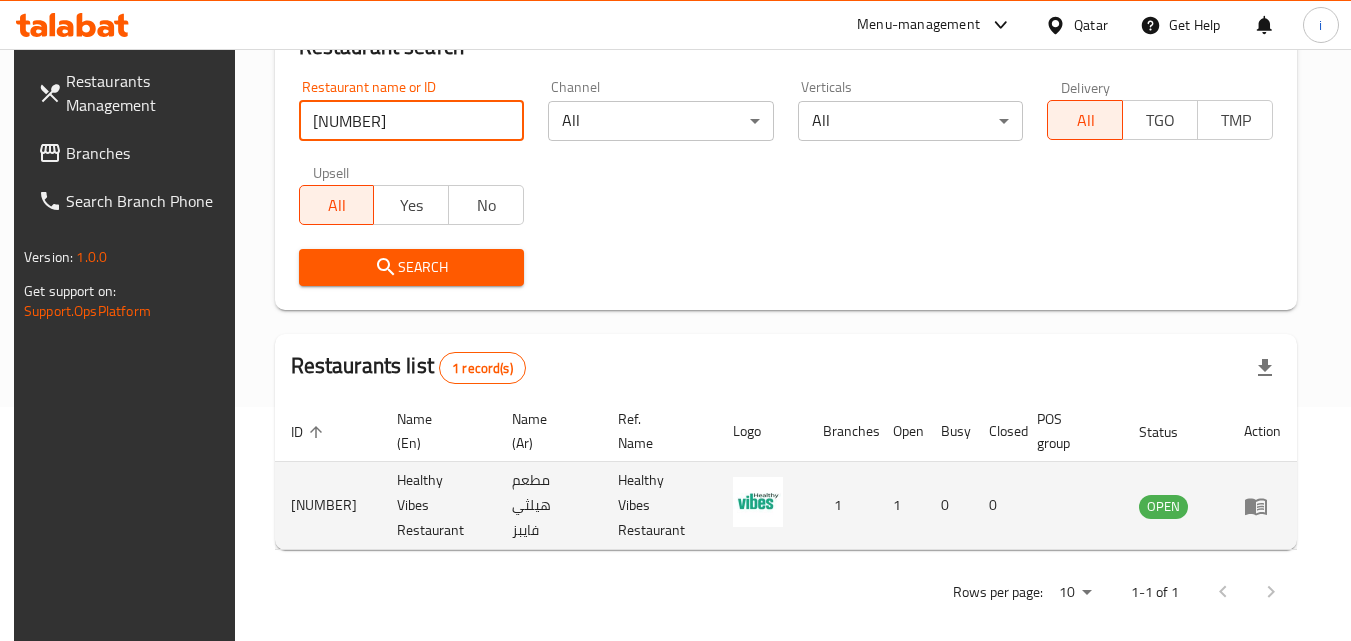 click 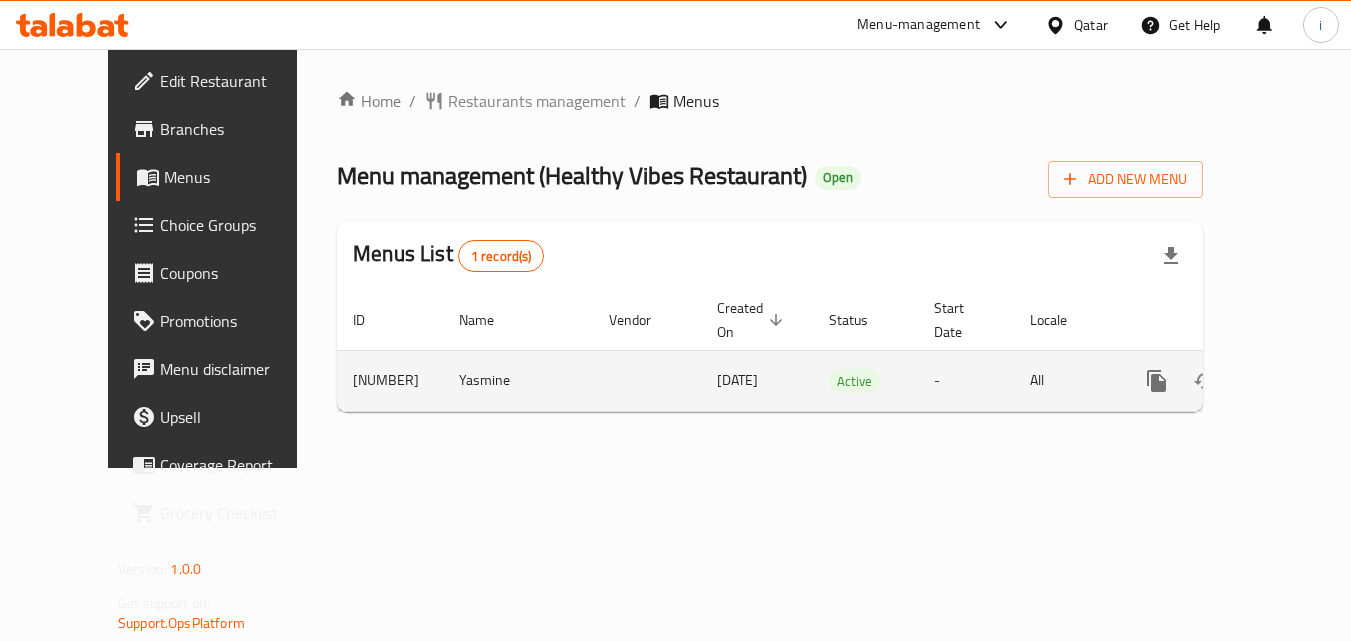 scroll, scrollTop: 0, scrollLeft: 0, axis: both 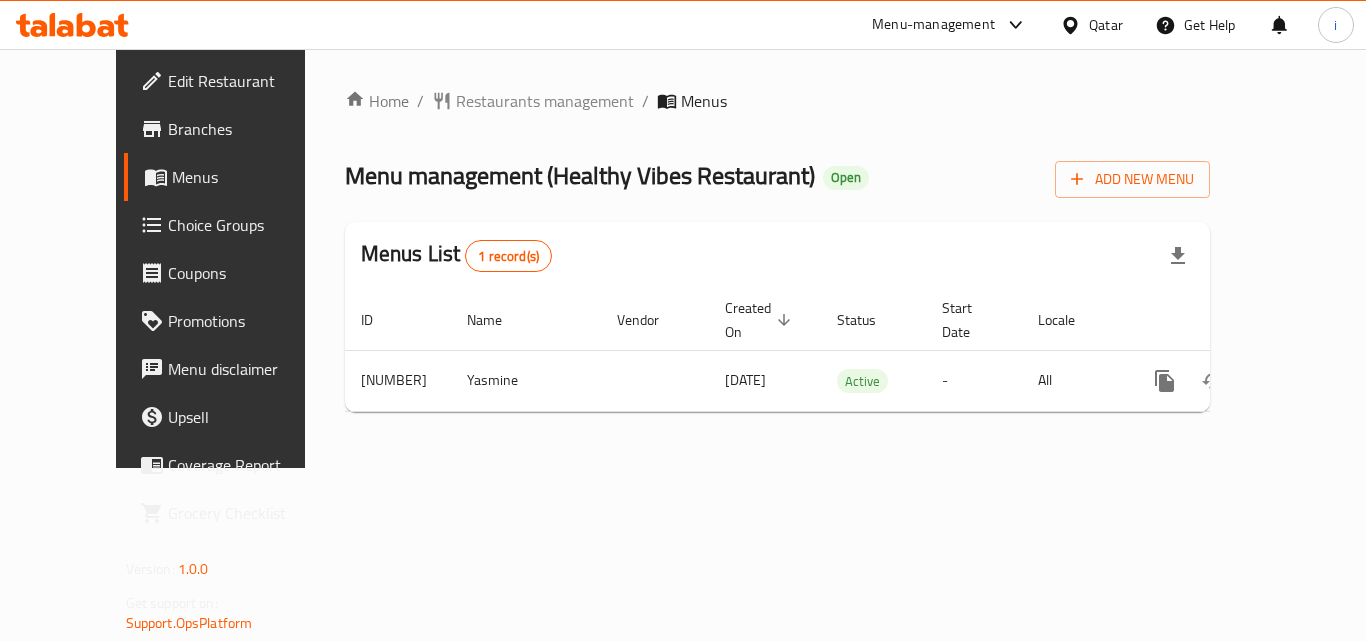 click 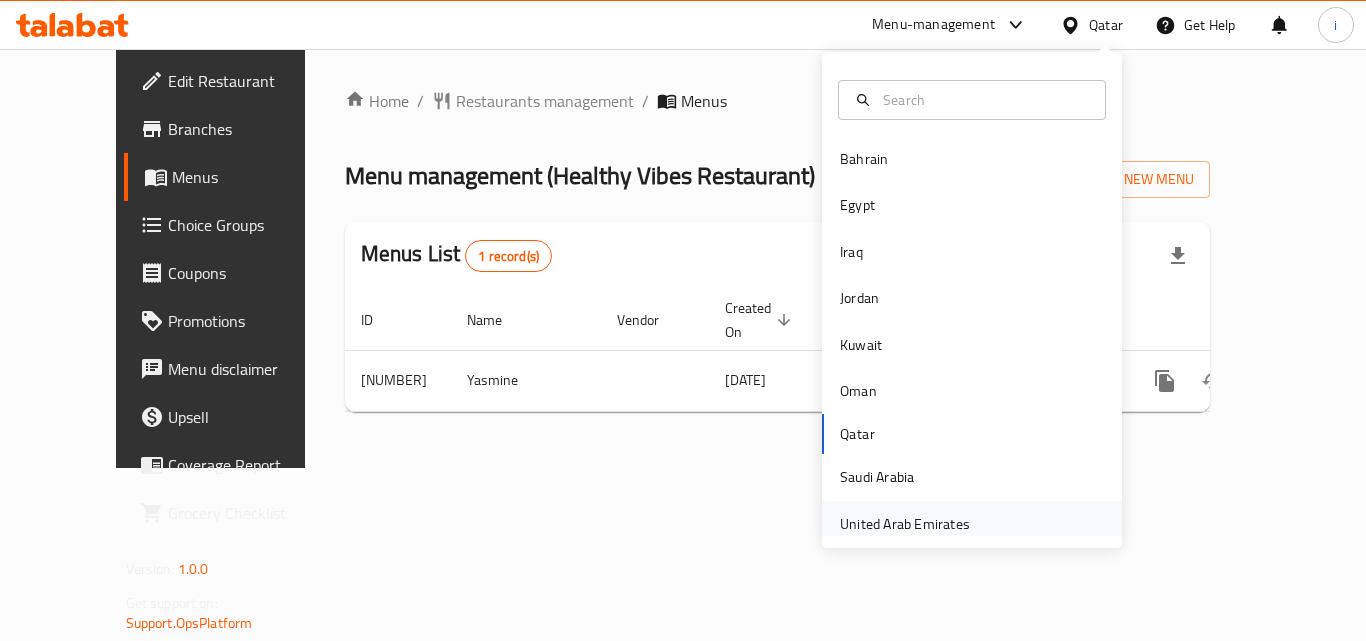 click on "United Arab Emirates" at bounding box center (905, 524) 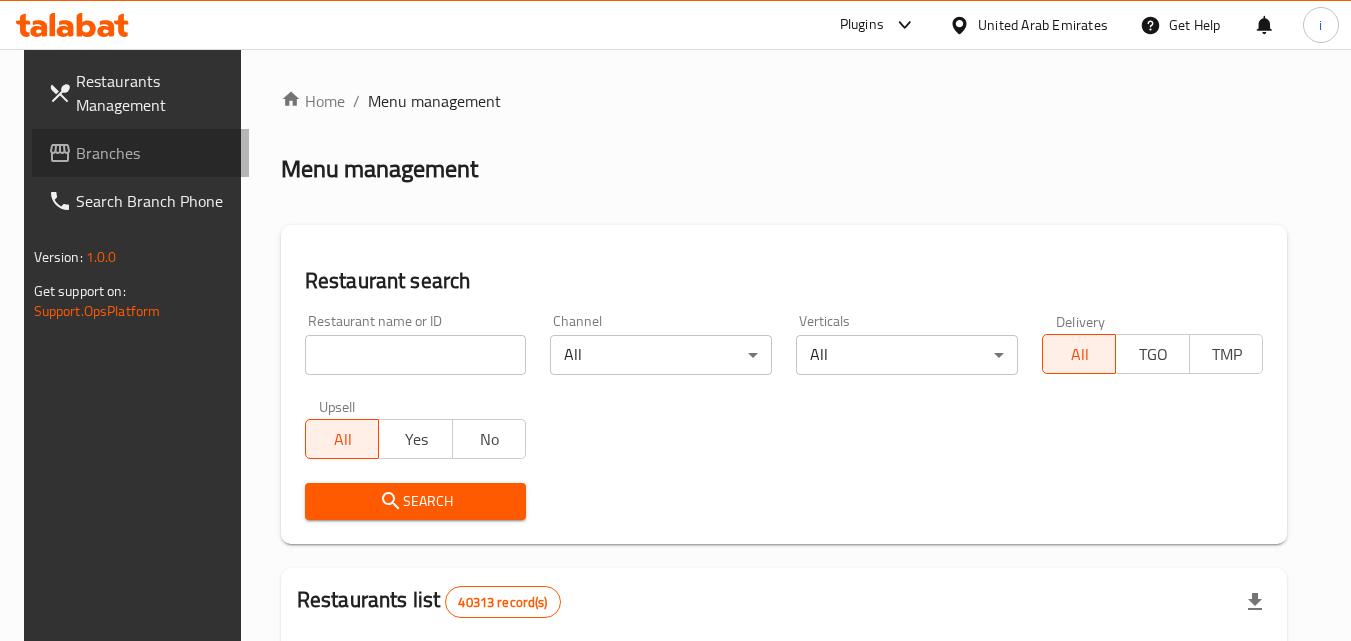 click on "Branches" at bounding box center [155, 153] 